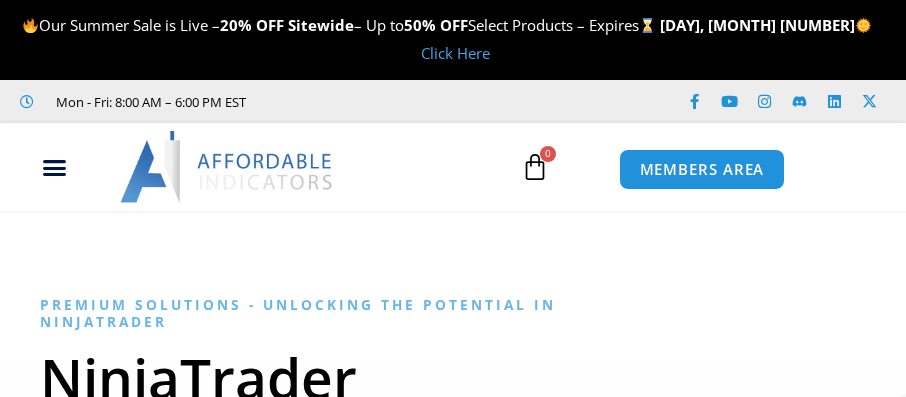 scroll, scrollTop: 0, scrollLeft: 0, axis: both 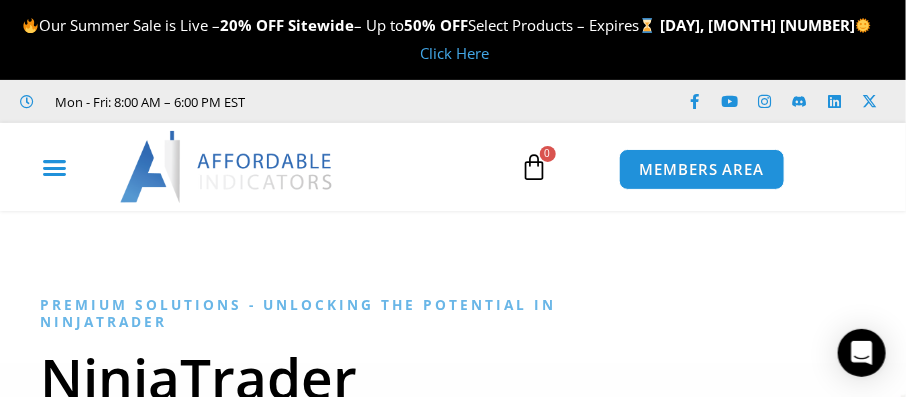 click 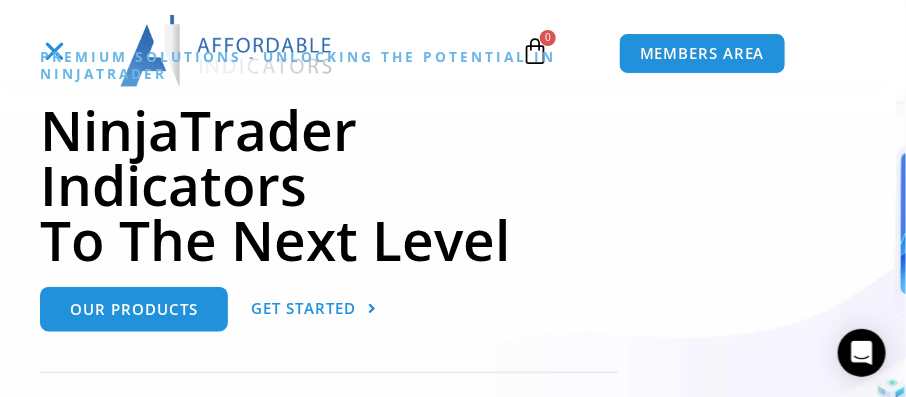 scroll, scrollTop: 318, scrollLeft: 0, axis: vertical 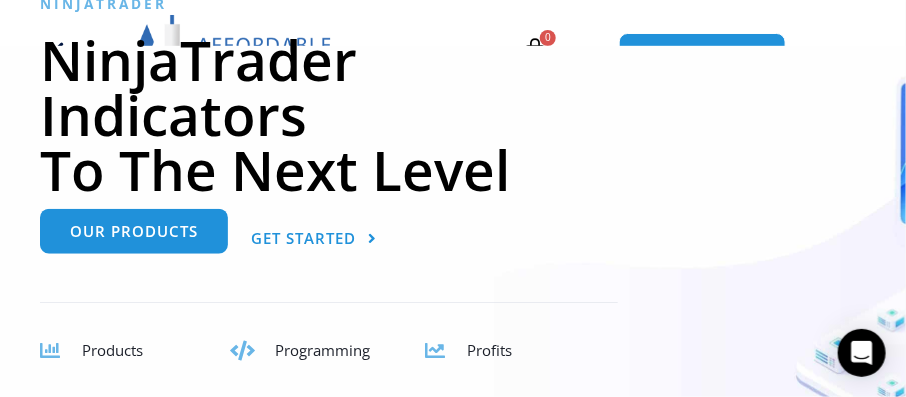click on "Our Products" at bounding box center (134, 231) 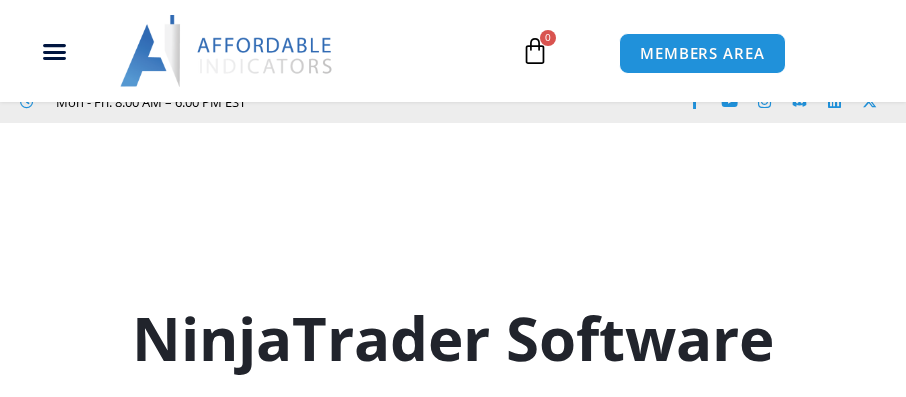 scroll, scrollTop: 347, scrollLeft: 0, axis: vertical 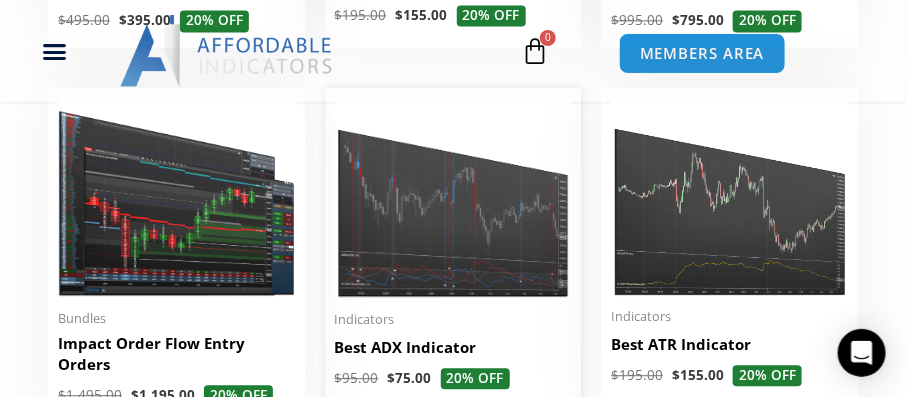 click at bounding box center [453, 198] 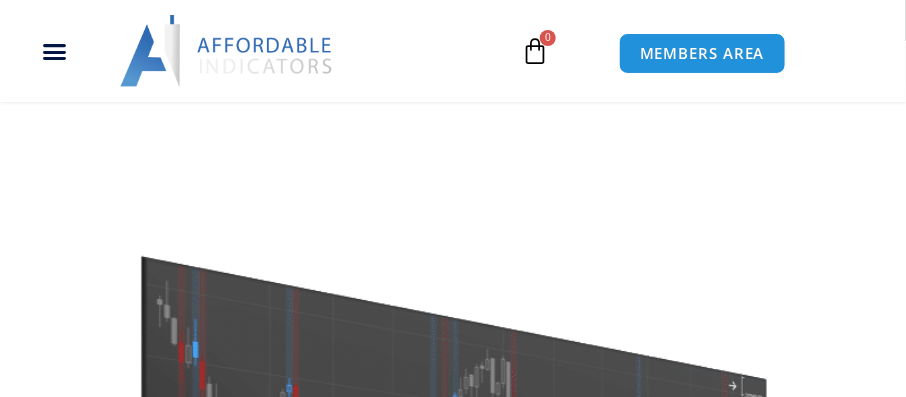 scroll, scrollTop: 318, scrollLeft: 0, axis: vertical 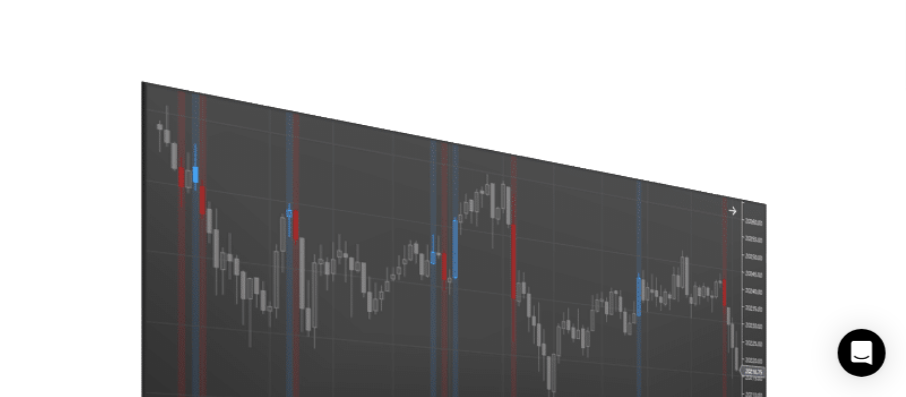 click at bounding box center (453, 268) 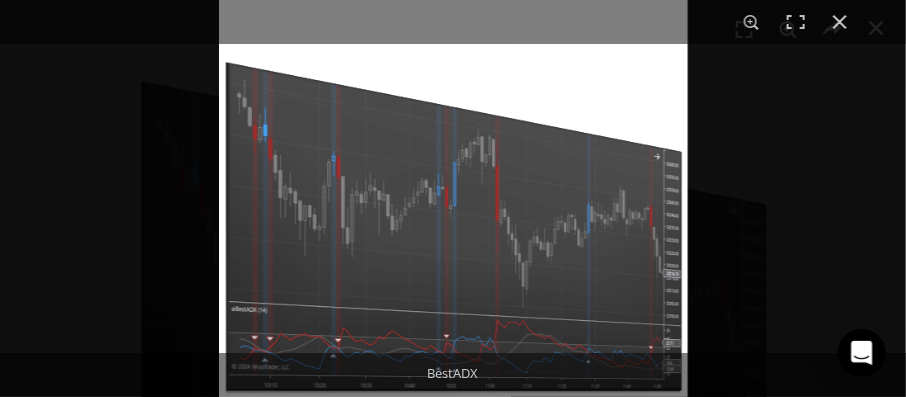 click at bounding box center (453, 198) 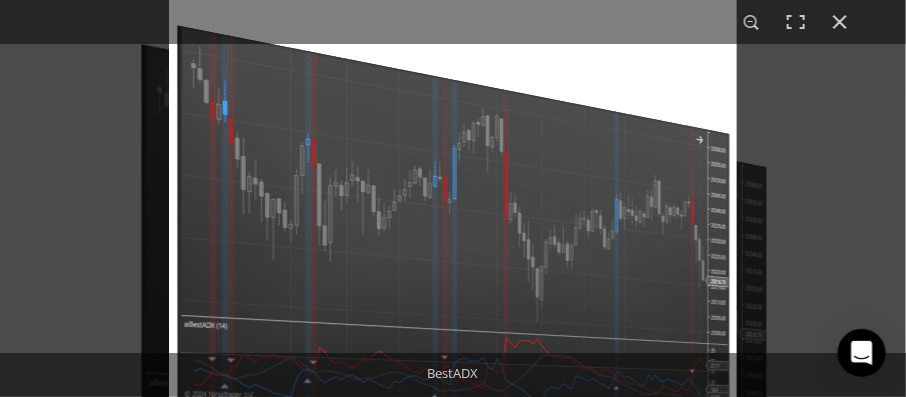 scroll, scrollTop: 240, scrollLeft: 0, axis: vertical 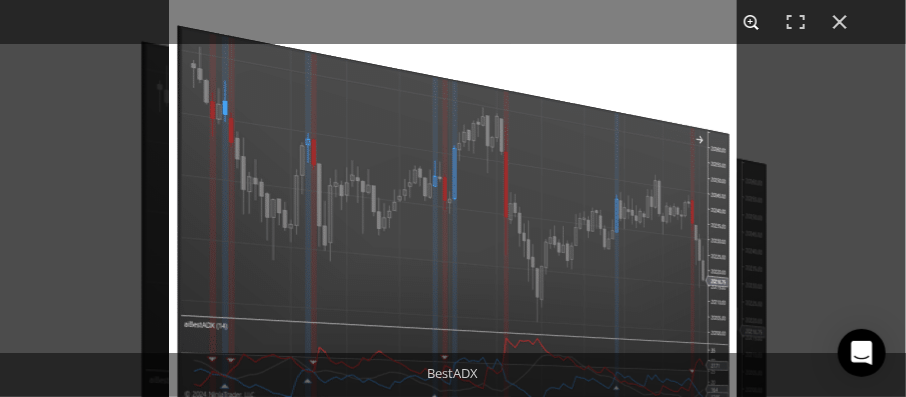 click at bounding box center [752, 22] 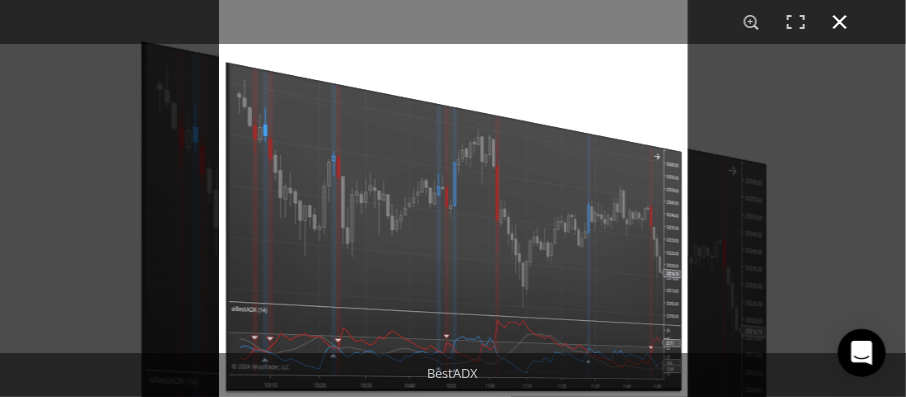 click at bounding box center (840, 22) 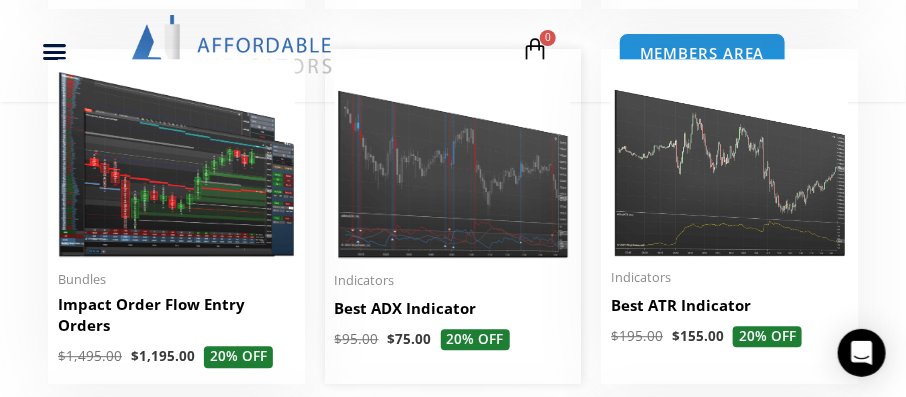 scroll, scrollTop: 3082, scrollLeft: 0, axis: vertical 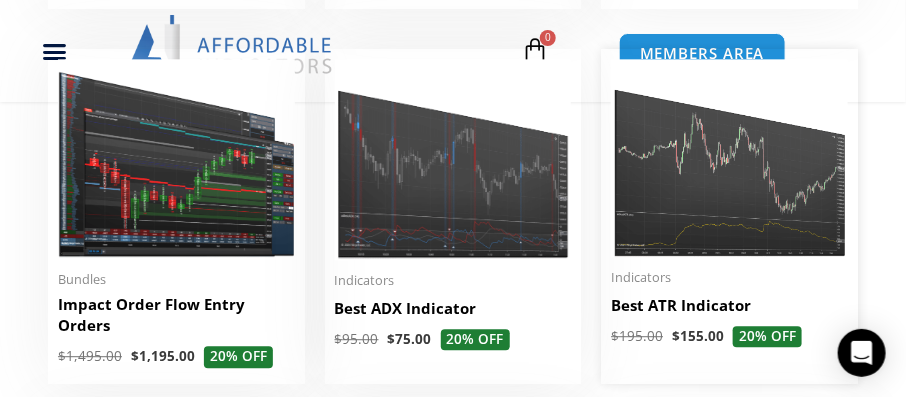 click at bounding box center (729, 158) 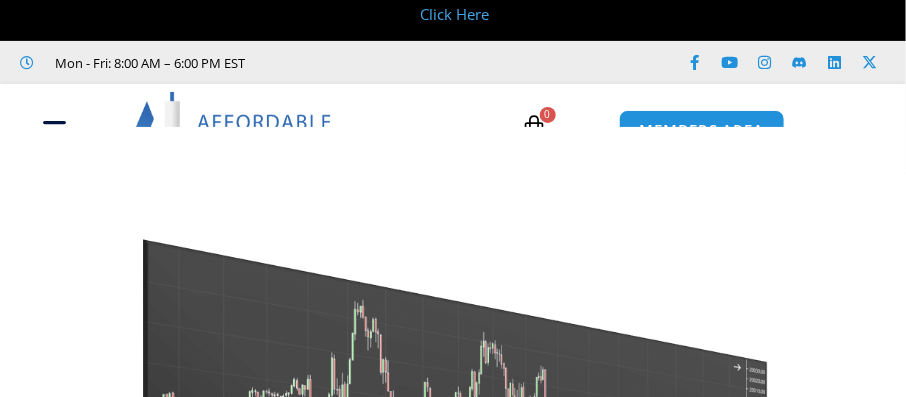 scroll, scrollTop: 220, scrollLeft: 0, axis: vertical 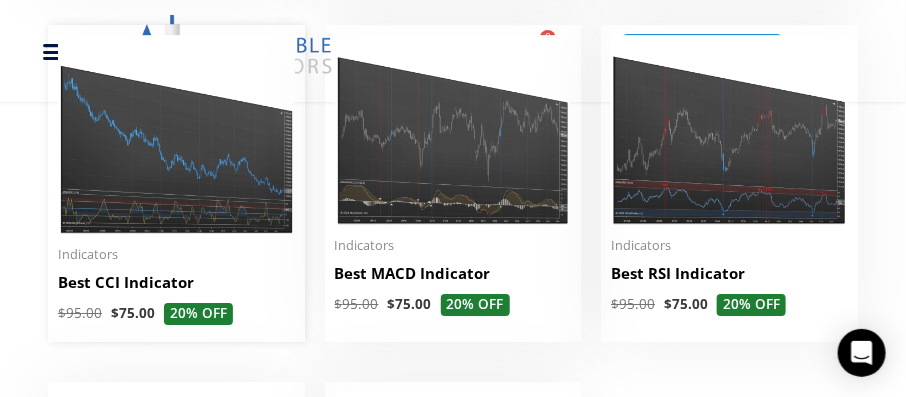 click at bounding box center (176, 134) 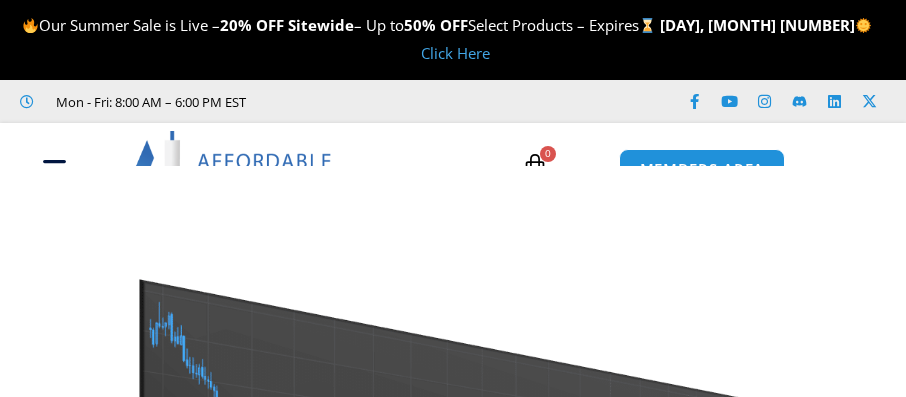 scroll, scrollTop: 39, scrollLeft: 0, axis: vertical 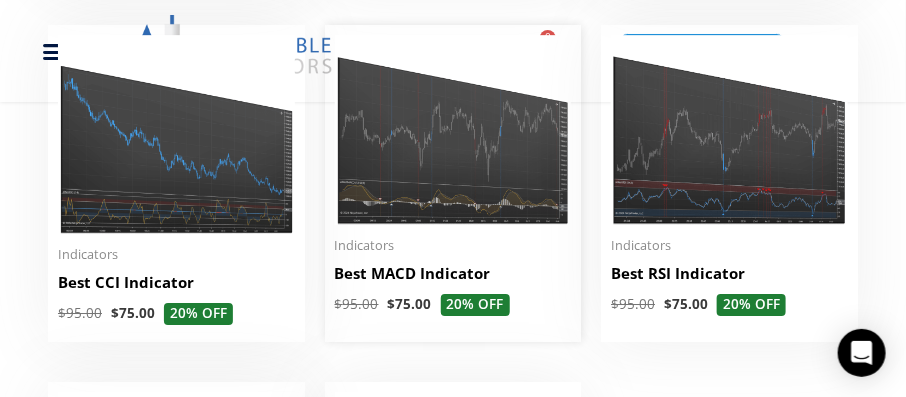 click at bounding box center (453, 130) 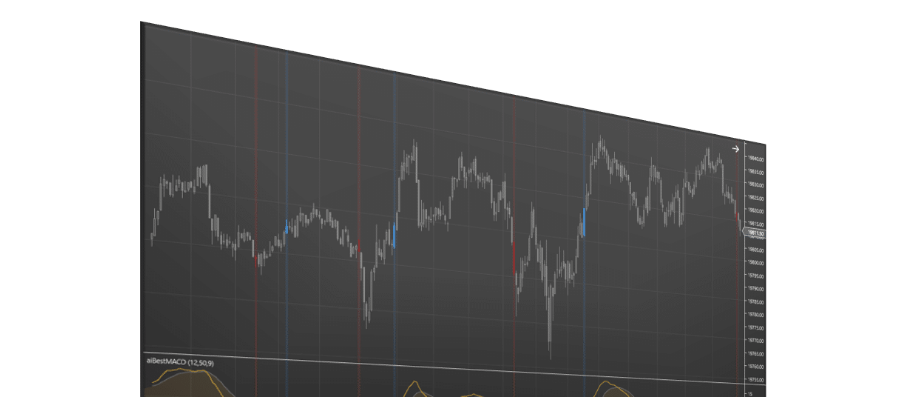 scroll, scrollTop: 0, scrollLeft: 0, axis: both 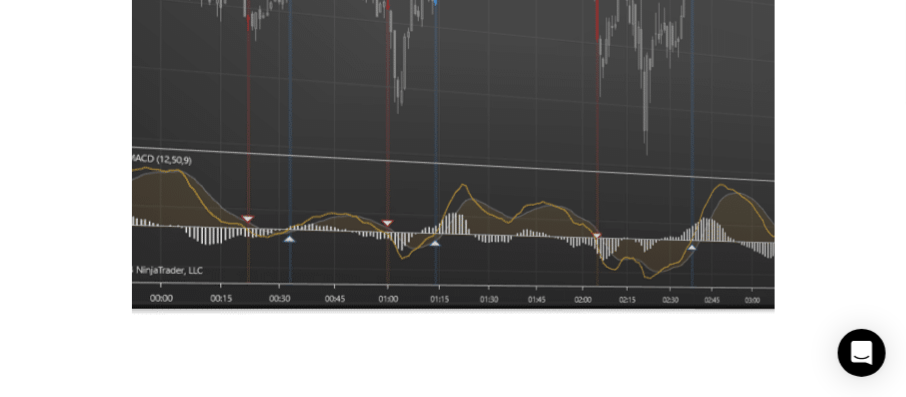 click at bounding box center (515, -34) 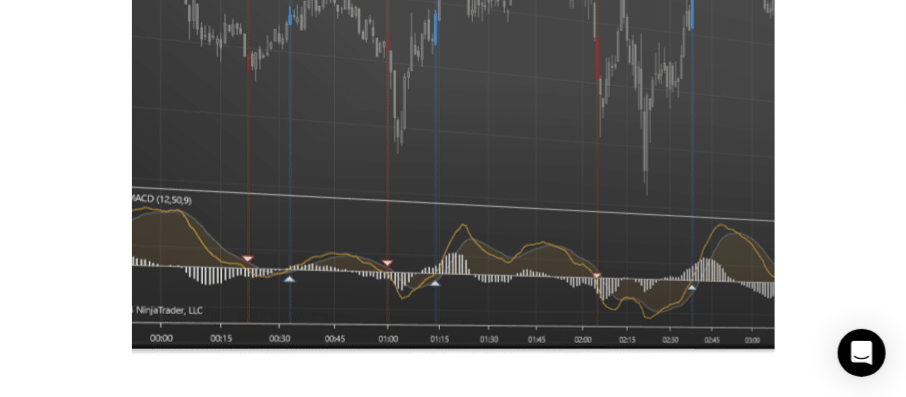 scroll, scrollTop: 318, scrollLeft: 0, axis: vertical 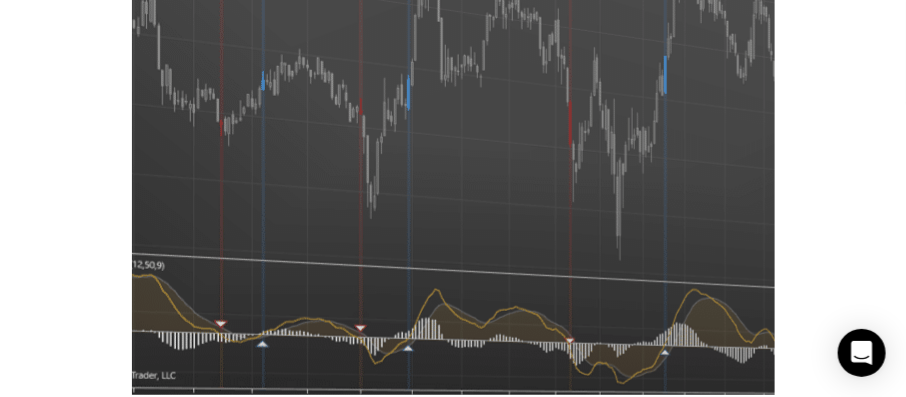 click at bounding box center [488, 71] 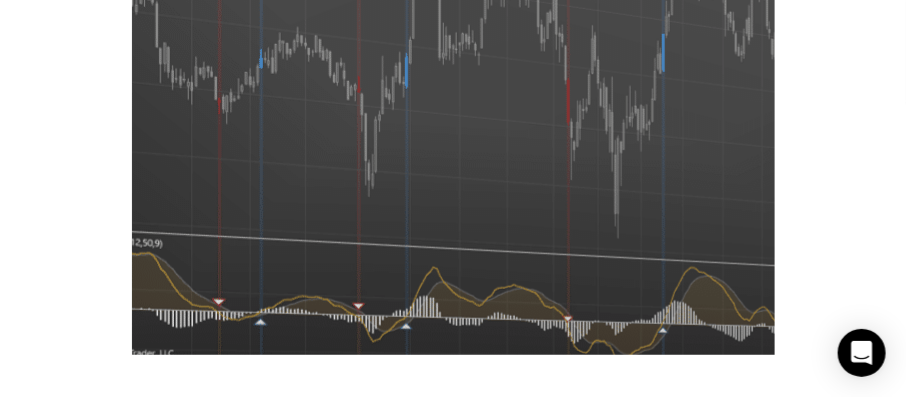 scroll, scrollTop: 398, scrollLeft: 0, axis: vertical 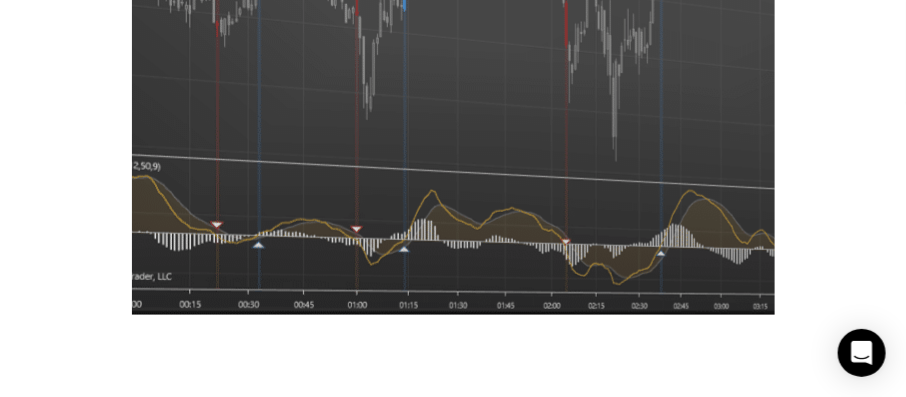 click at bounding box center (484, -28) 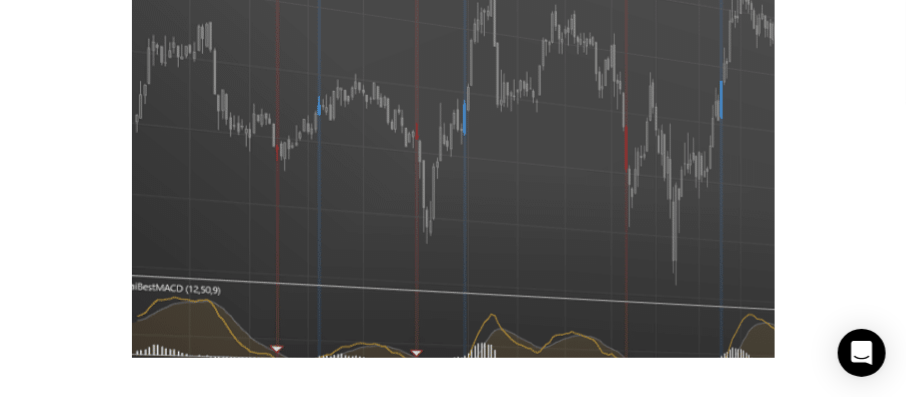 scroll, scrollTop: 358, scrollLeft: 0, axis: vertical 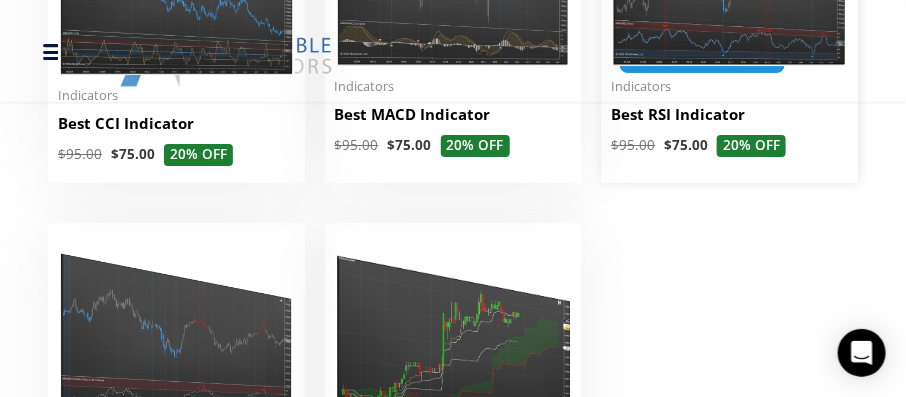click at bounding box center [729, -29] 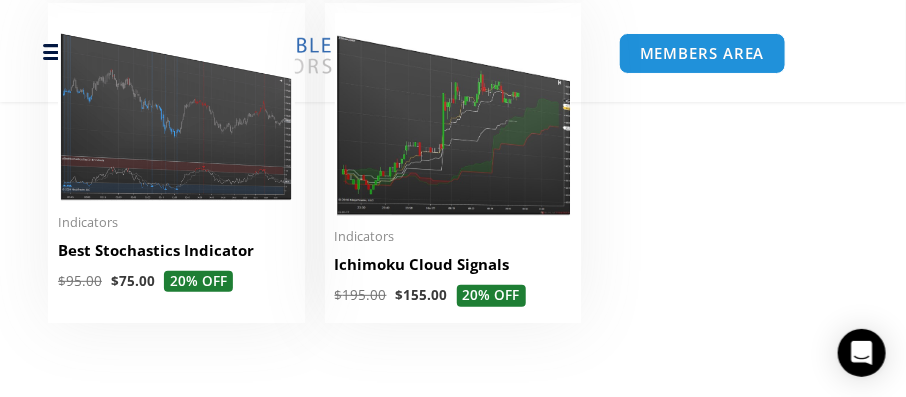 scroll, scrollTop: 3879, scrollLeft: 0, axis: vertical 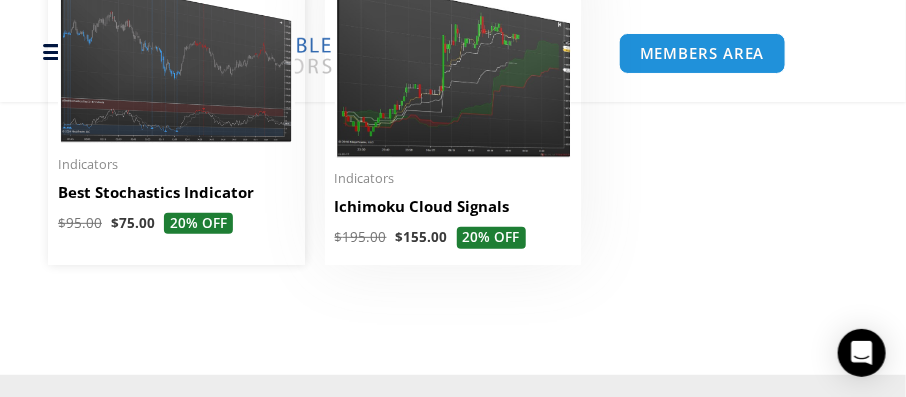 click at bounding box center (176, 49) 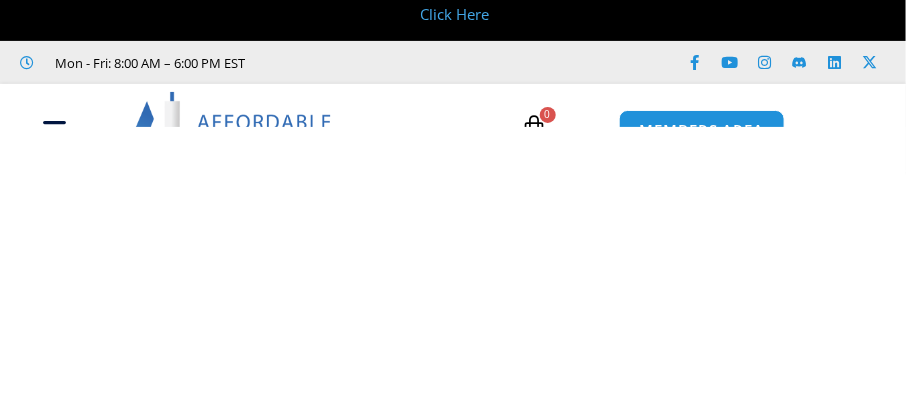 scroll, scrollTop: 0, scrollLeft: 0, axis: both 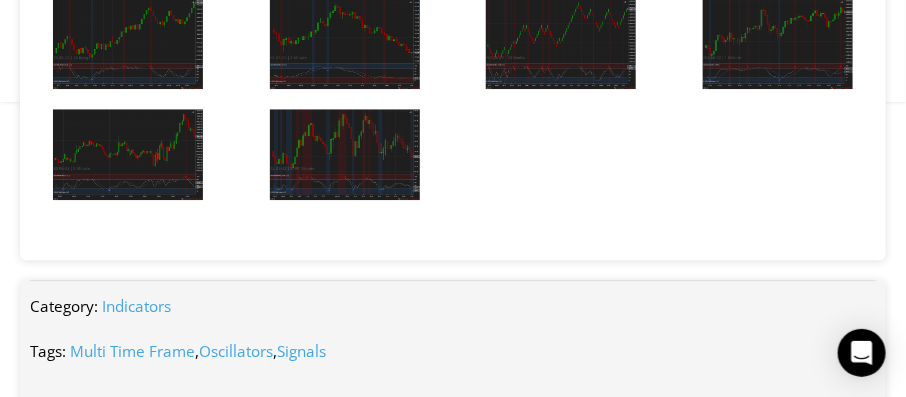 click at bounding box center [128, 44] 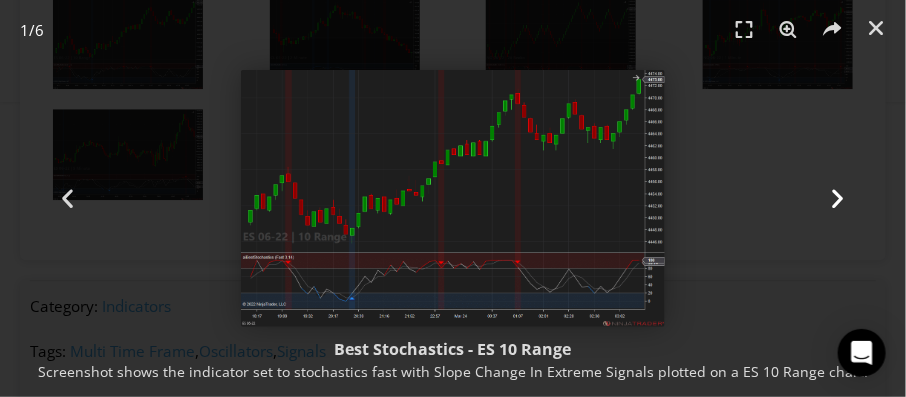 click at bounding box center (838, 198) 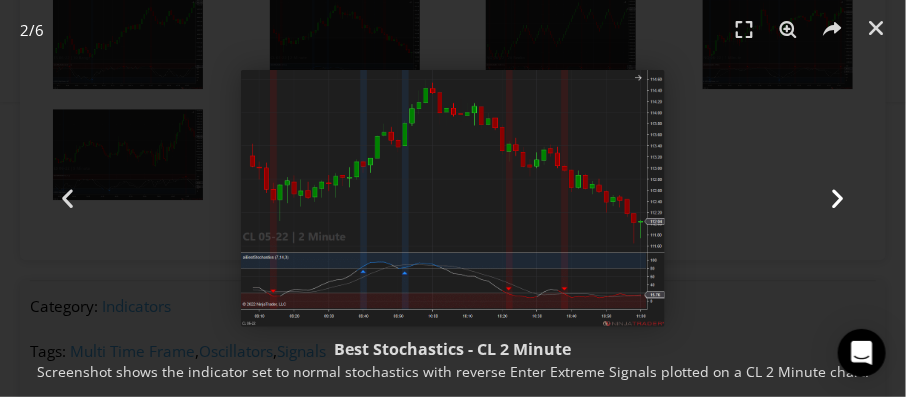 click at bounding box center (838, 198) 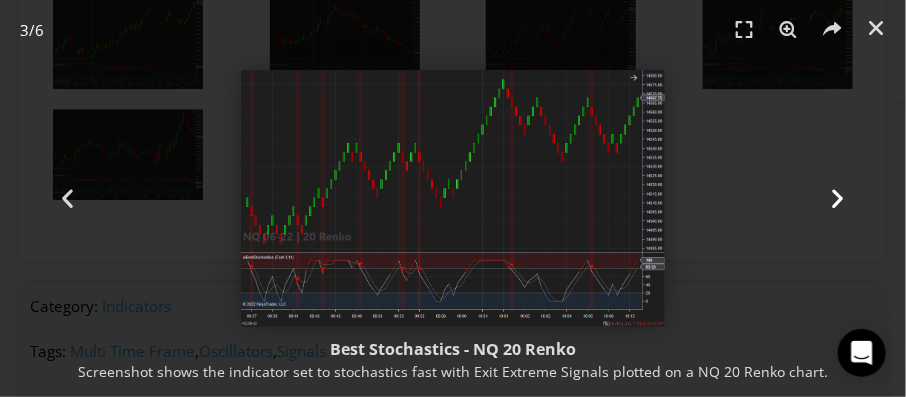 click at bounding box center [838, 198] 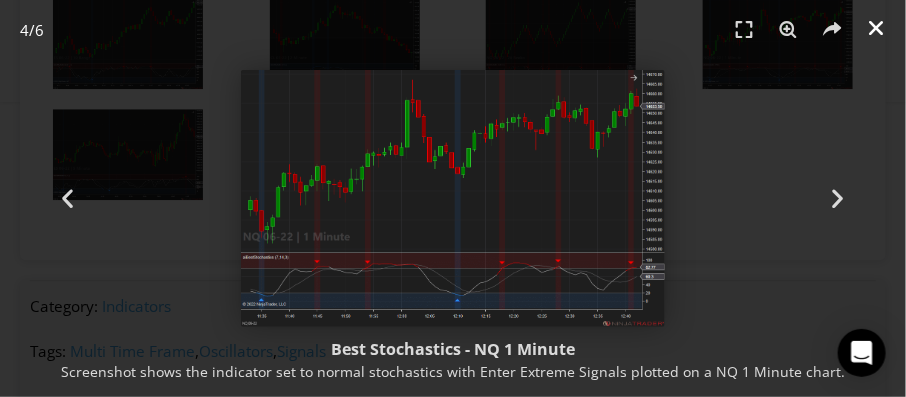 click at bounding box center (876, 28) 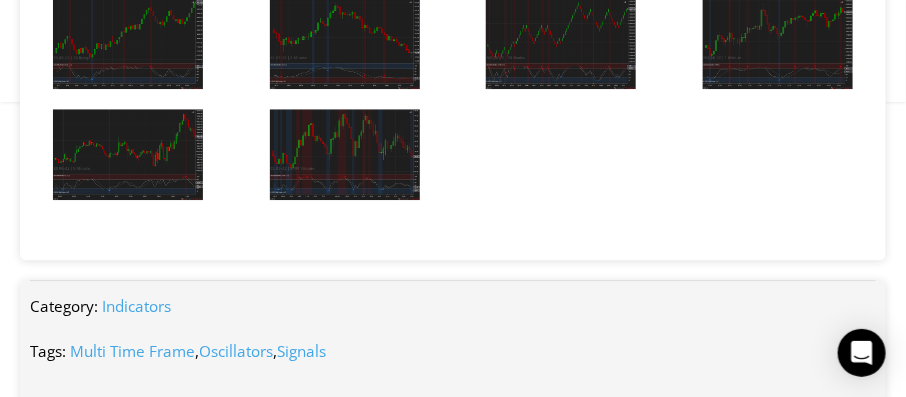 scroll, scrollTop: 2877, scrollLeft: 0, axis: vertical 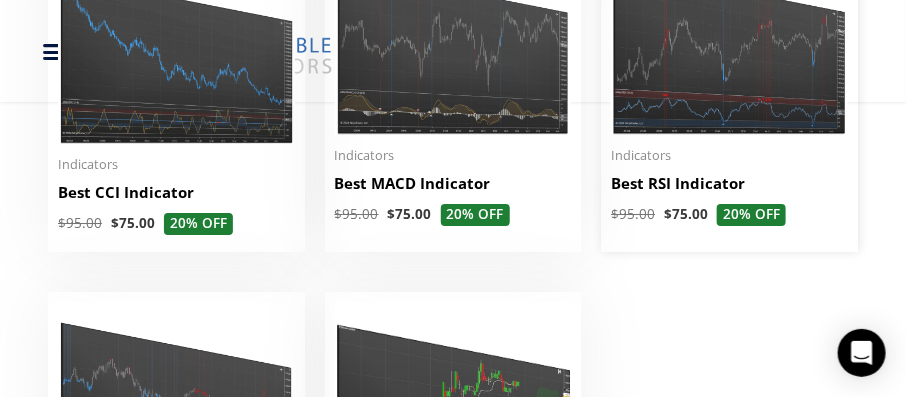 click at bounding box center [729, 40] 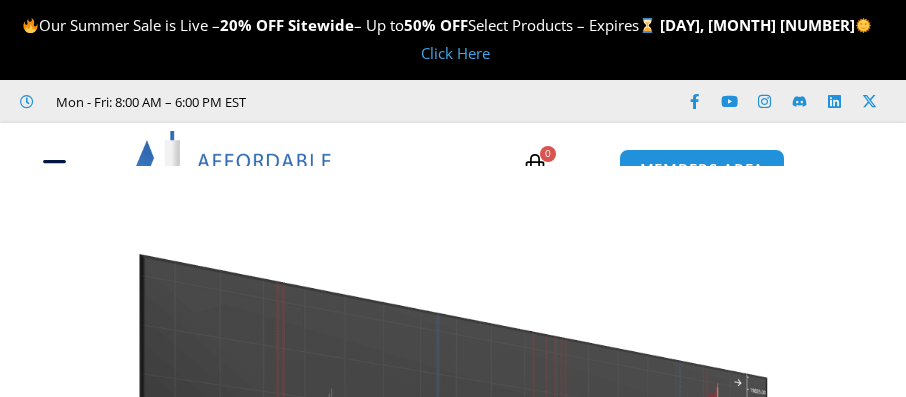 scroll, scrollTop: 0, scrollLeft: 0, axis: both 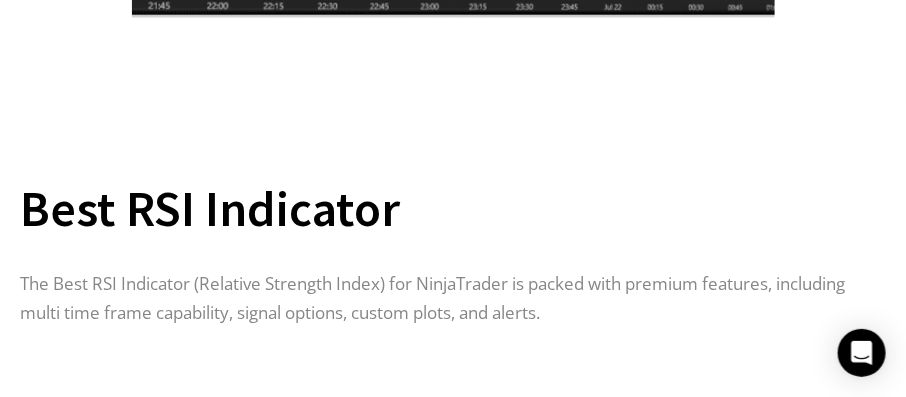 click at bounding box center [473, -327] 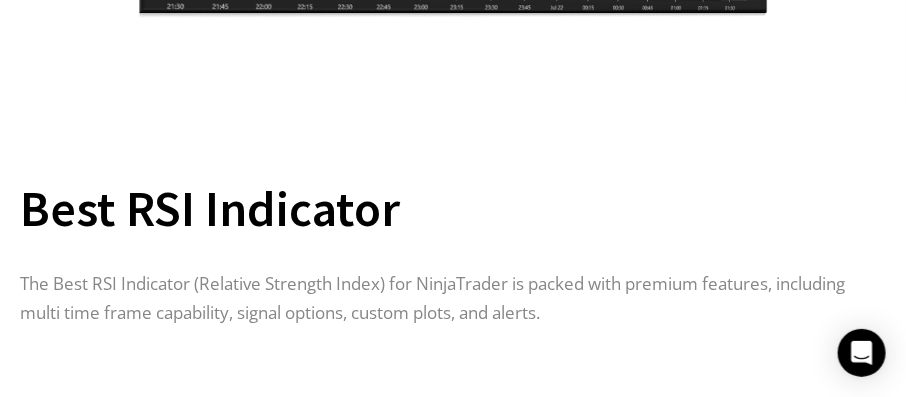 scroll, scrollTop: 1041, scrollLeft: 0, axis: vertical 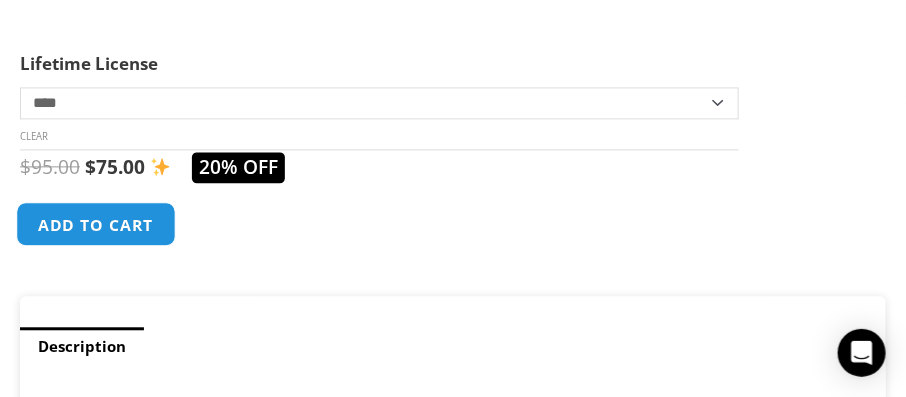 click on "Add to cart" 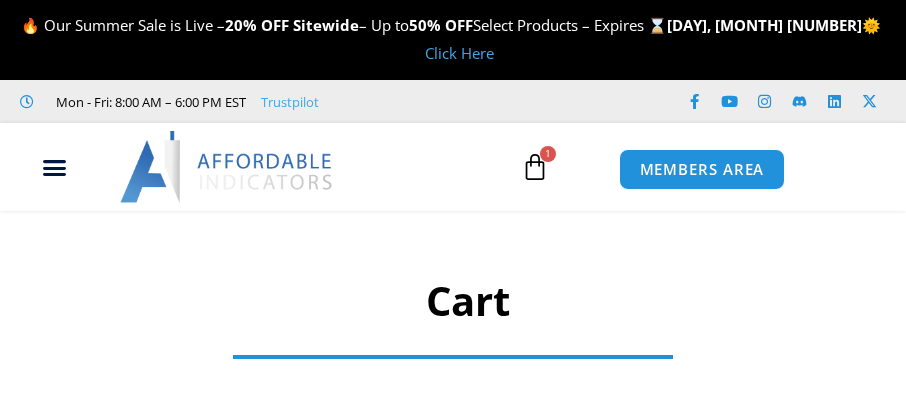 scroll, scrollTop: 0, scrollLeft: 0, axis: both 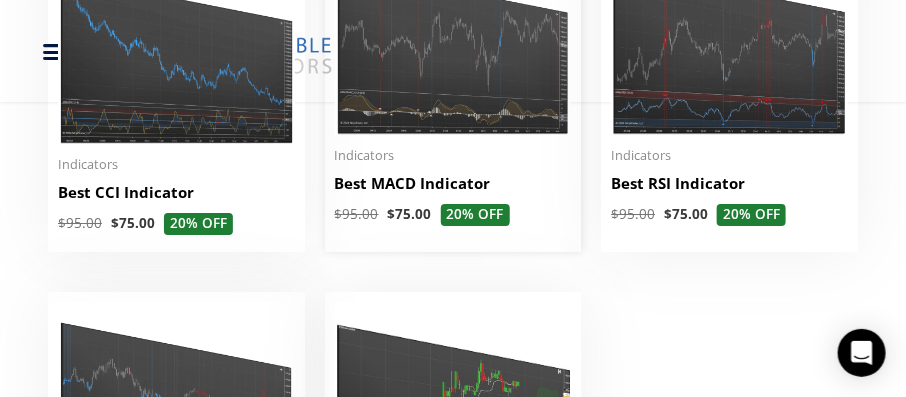click at bounding box center (453, 40) 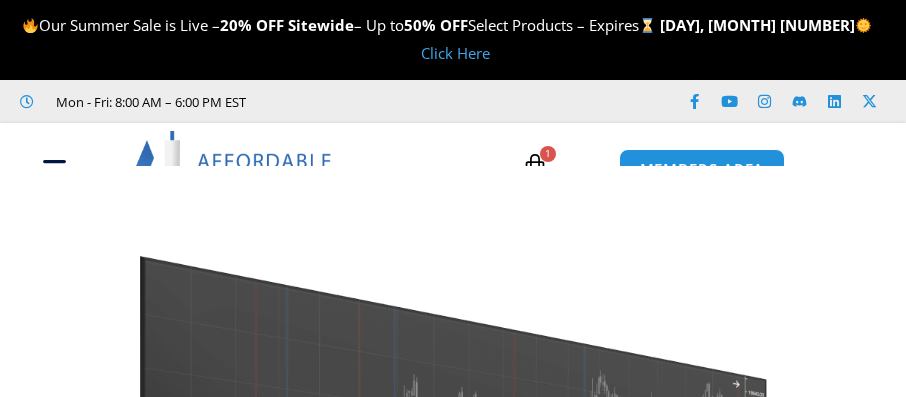 scroll, scrollTop: 0, scrollLeft: 0, axis: both 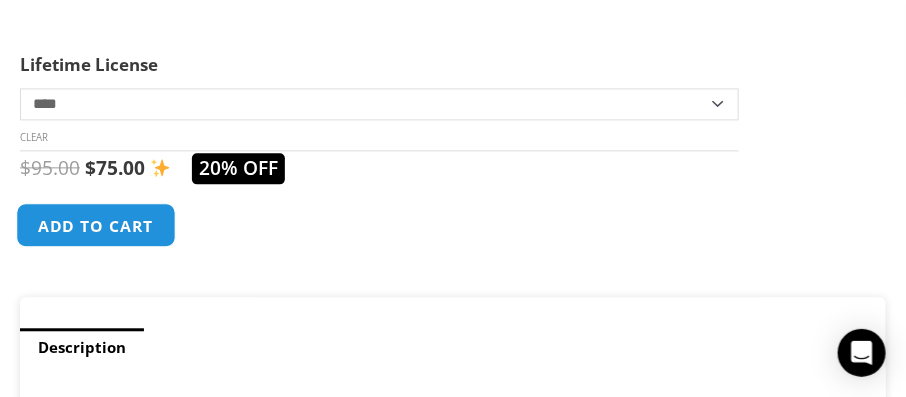 click on "Add to cart" 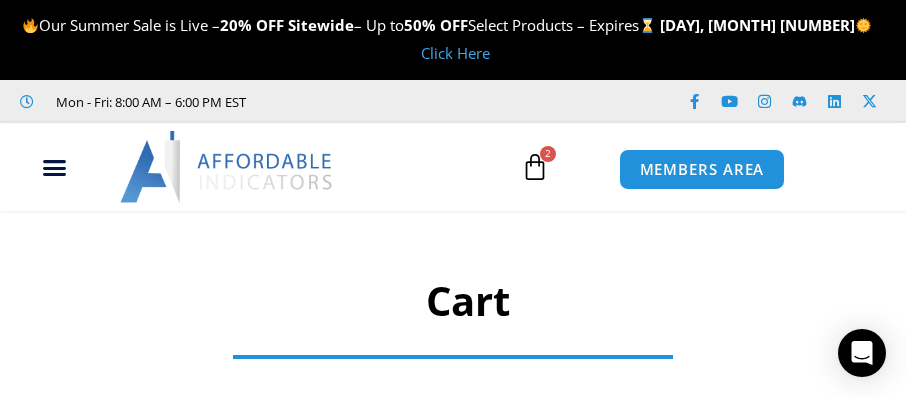 scroll, scrollTop: 0, scrollLeft: 0, axis: both 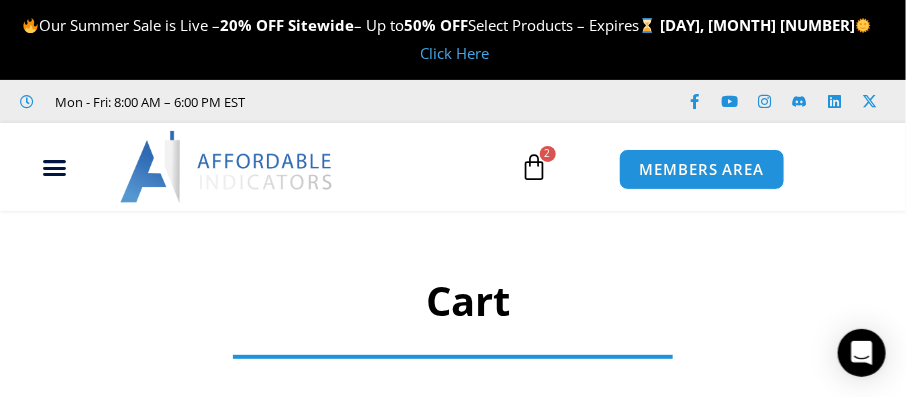 click at bounding box center [535, 167] 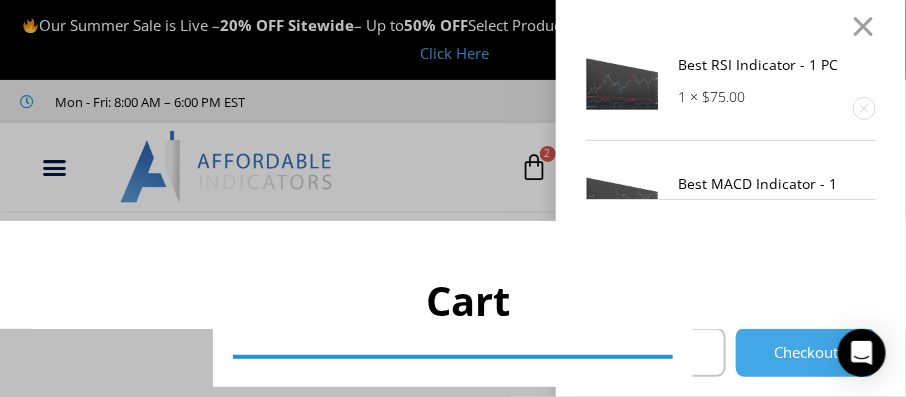 click on "Cart" at bounding box center (453, 299) 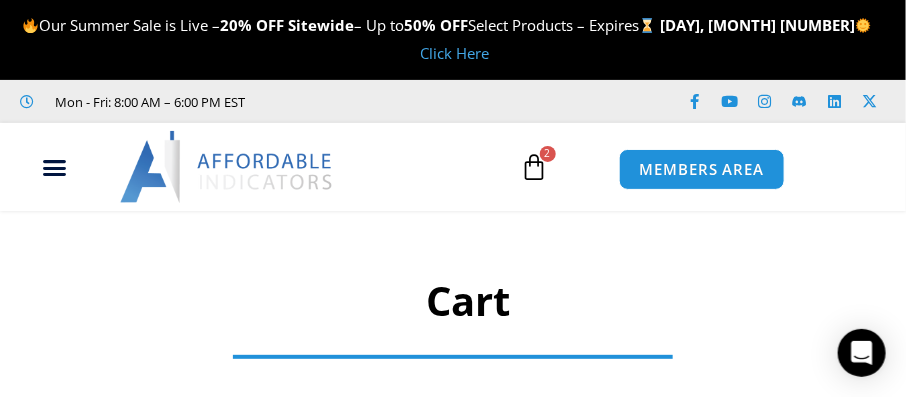 scroll, scrollTop: 347, scrollLeft: 0, axis: vertical 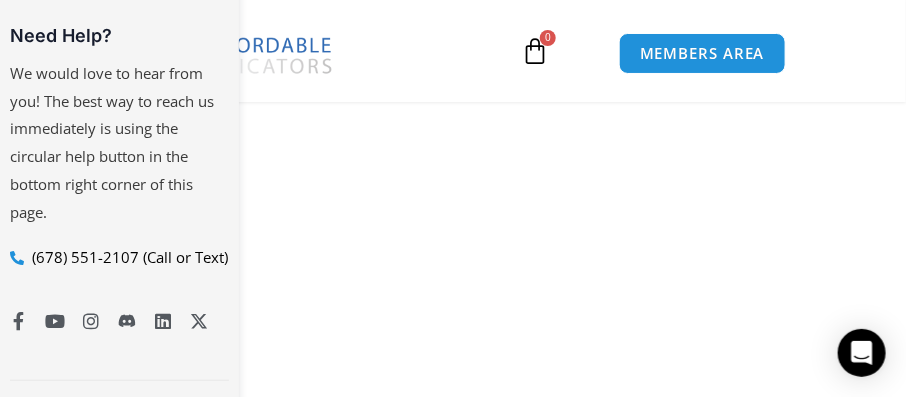 click on "Gandharv, thanks for your order!  You will receive an email with instructions to instantly download and install your NinjaTrader software.  Please return to the  Members Area  to get started! Here you can find your NinjaScript Downloads, User Manuals, and NinjaTrader Machine ID Licensing page.  If you have any questions, visit our  Help Center  or use the chat button in the bottom right corner.  We are grateful for your business!
Order number:					 532468
Date:					 August 5, 2025
Email:						 g.bhatara@gmail.com
Total:					 $ 150.00
Payment method:						 Link by Stripe
Product
Total
Best RSI Indicator - 1 PC   × 1
$ 95.00
Best MACD Indicator - 1 PC   × 1
$ 95.00
Invoice" at bounding box center [453, -371] 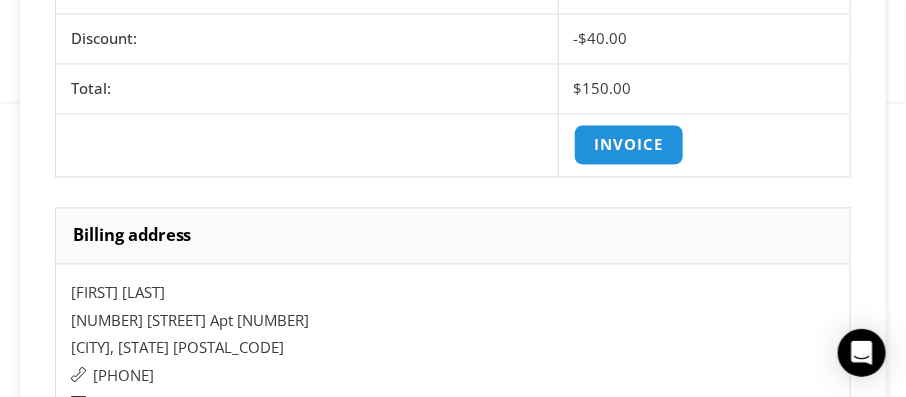 scroll, scrollTop: 116, scrollLeft: 0, axis: vertical 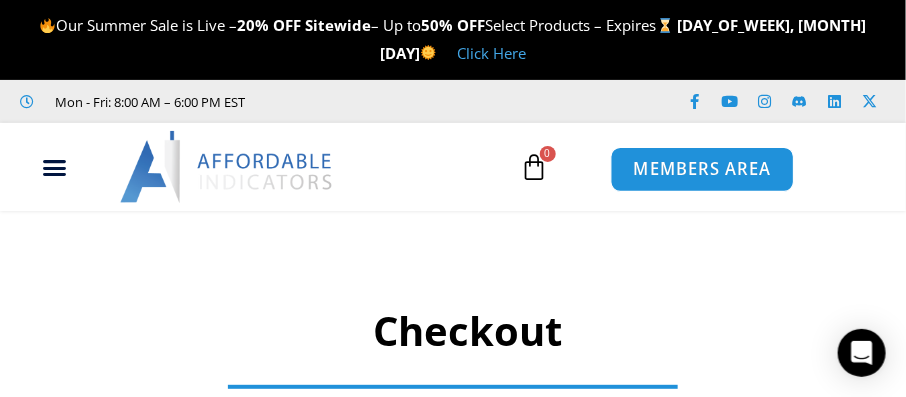 click on "MEMBERS AREA" at bounding box center [701, 169] 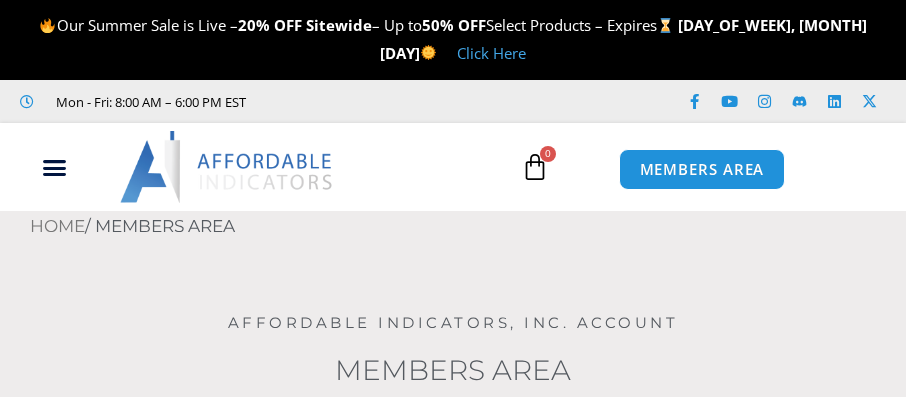 scroll, scrollTop: 0, scrollLeft: 0, axis: both 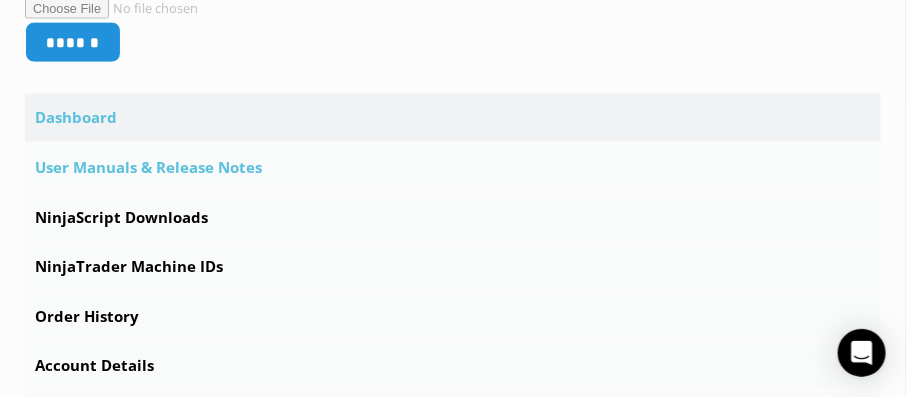 click on "User Manuals & Release Notes" at bounding box center [453, 168] 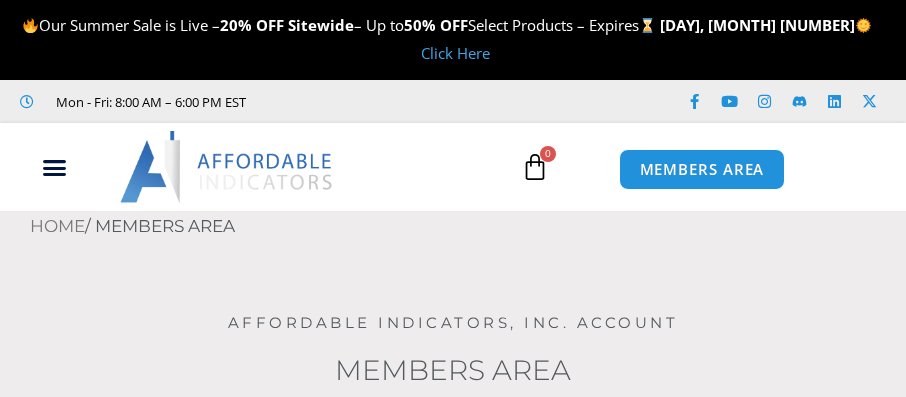 scroll, scrollTop: 0, scrollLeft: 0, axis: both 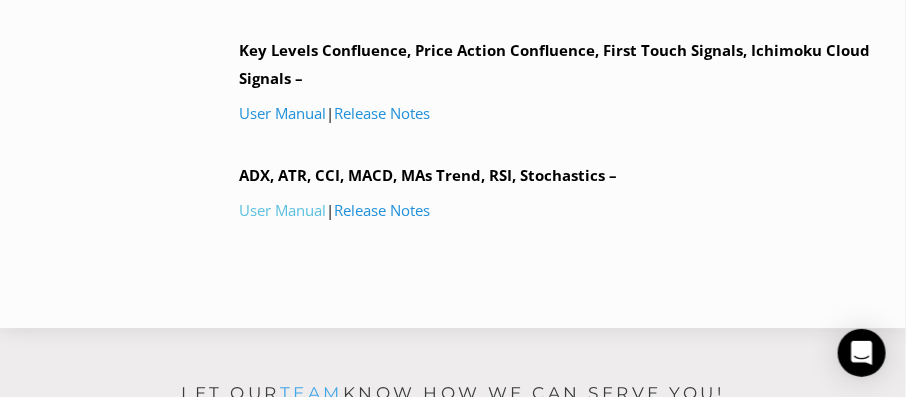 click on "User Manual" at bounding box center (282, 210) 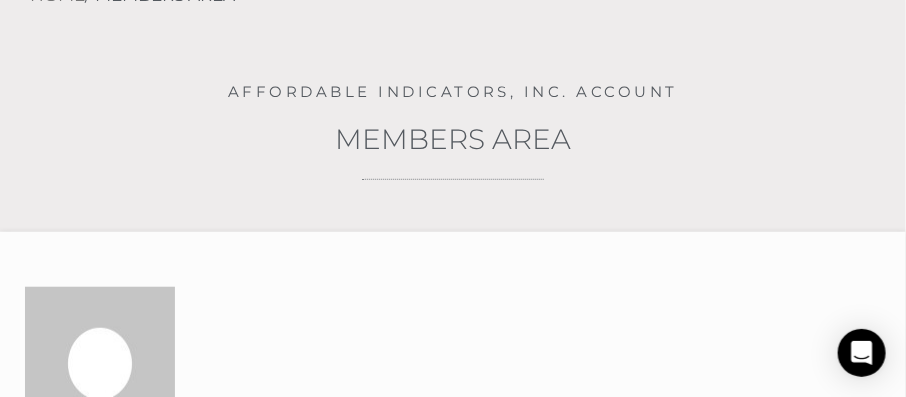 scroll, scrollTop: 0, scrollLeft: 0, axis: both 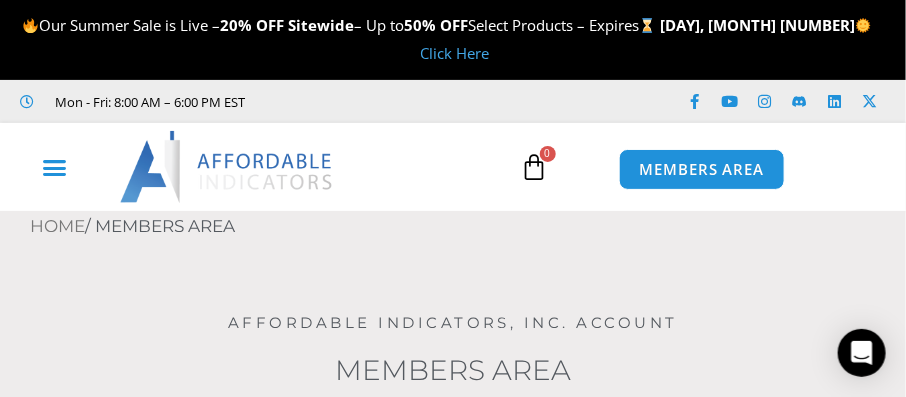 click 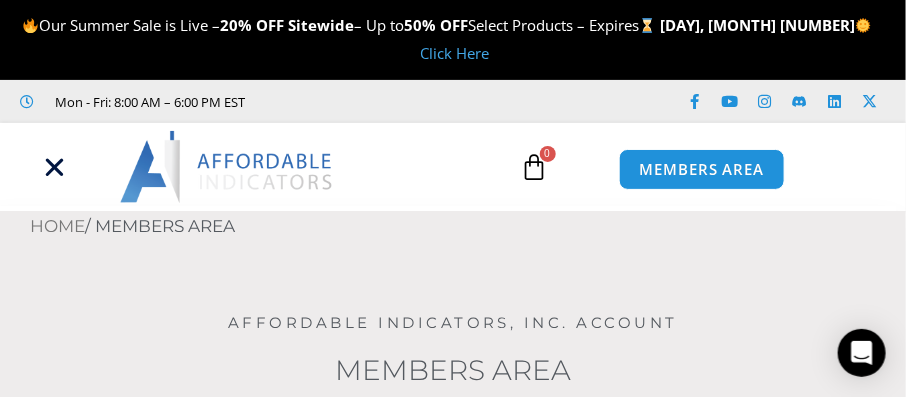 click at bounding box center (227, 167) 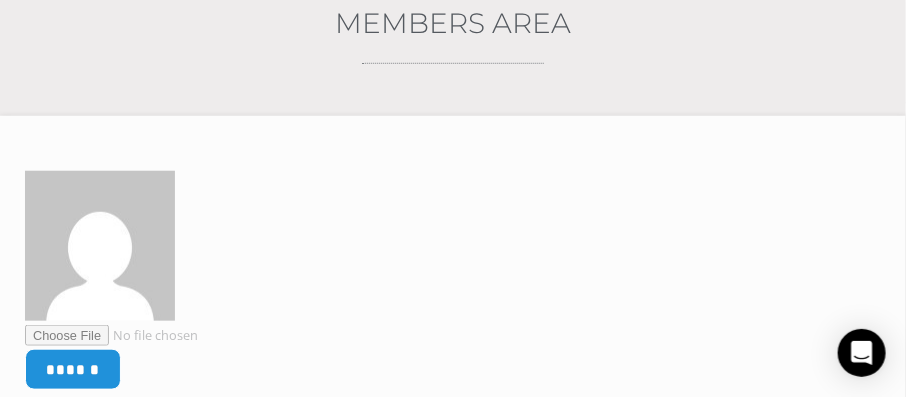 scroll, scrollTop: 694, scrollLeft: 0, axis: vertical 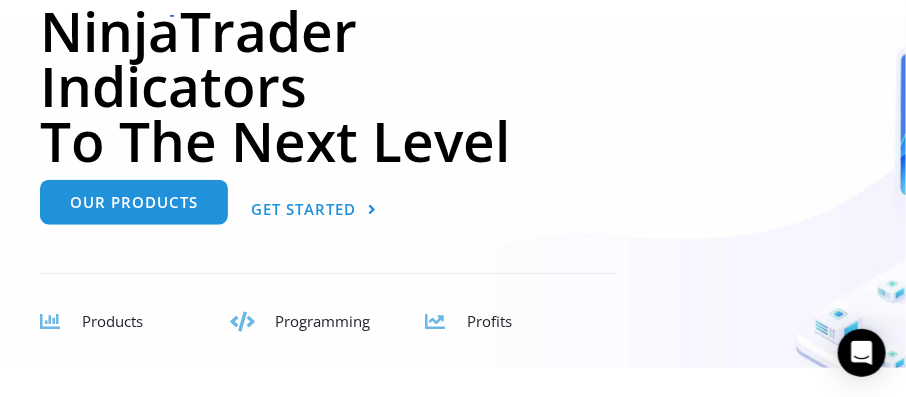 click on "Our Products" at bounding box center (134, 202) 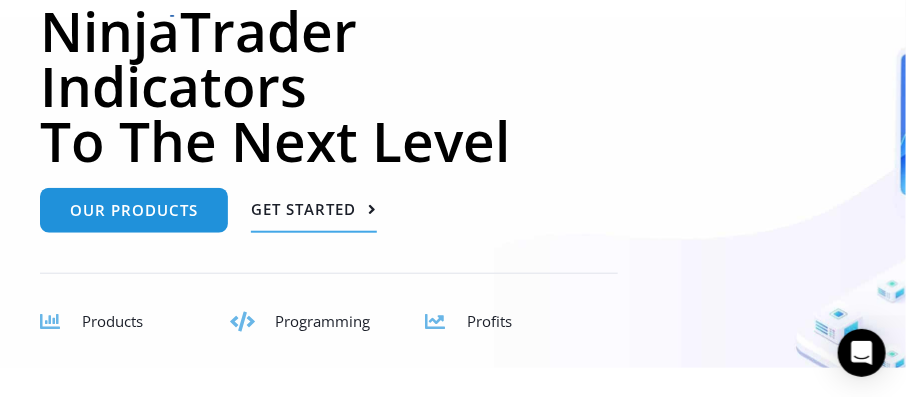 click on "Get Started" at bounding box center (303, 209) 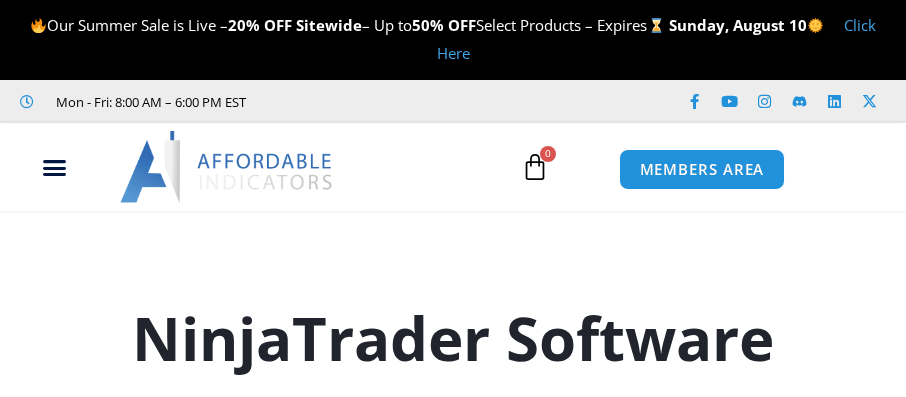 scroll, scrollTop: 0, scrollLeft: 0, axis: both 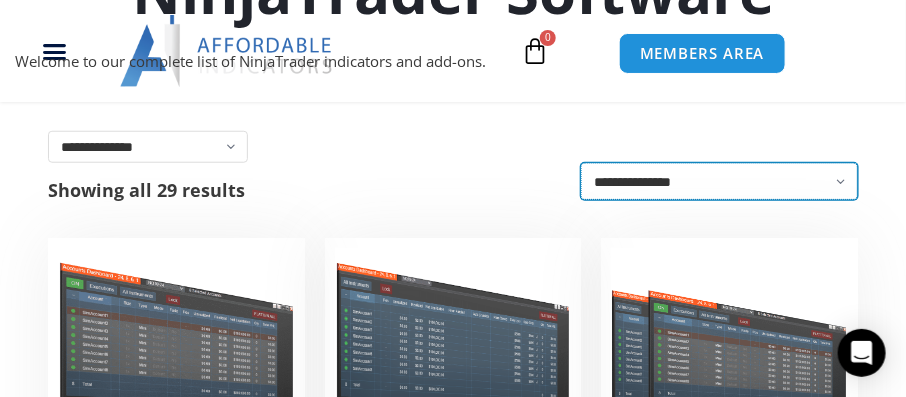 click on "**********" at bounding box center [719, 181] 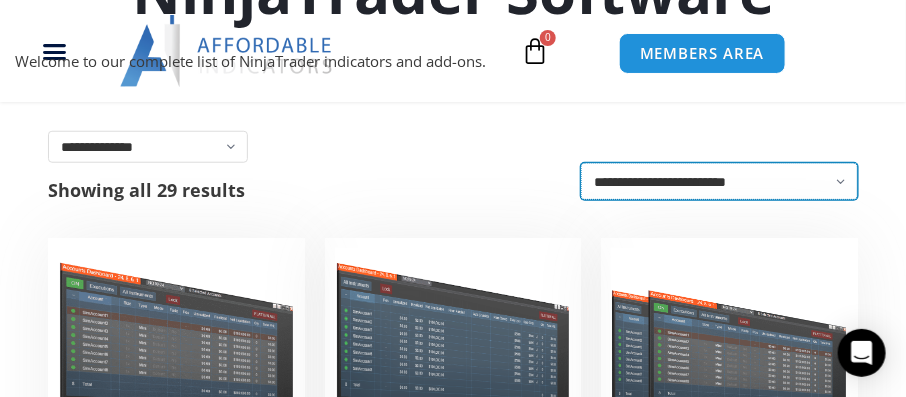 click on "**********" at bounding box center (719, 181) 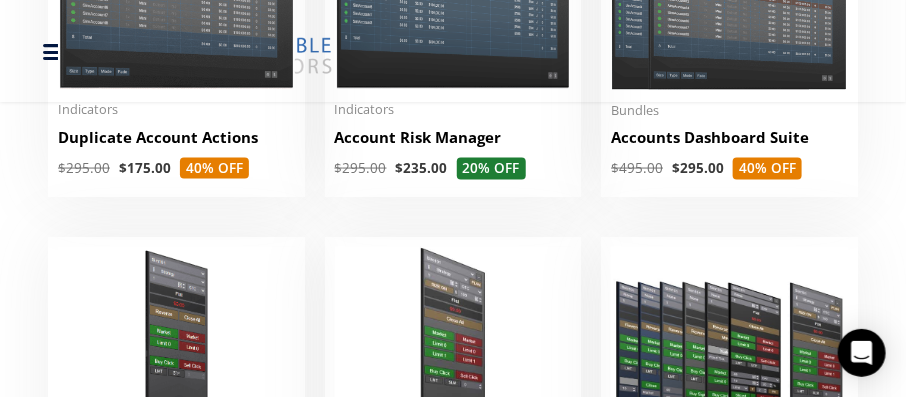 scroll, scrollTop: 1041, scrollLeft: 0, axis: vertical 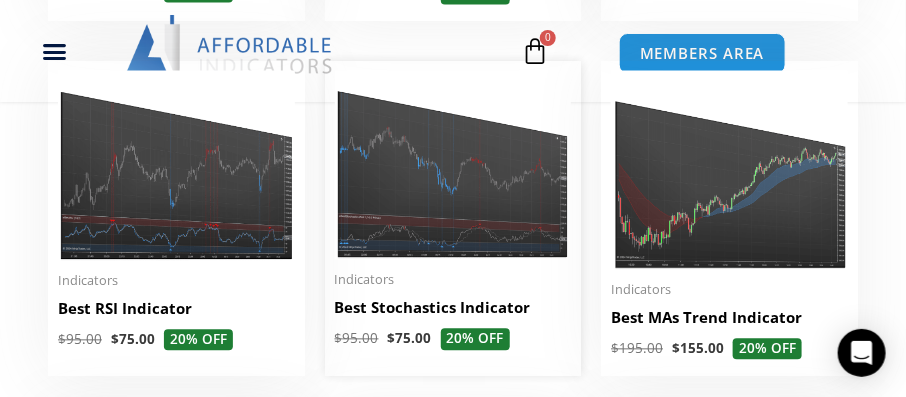 click at bounding box center (453, 165) 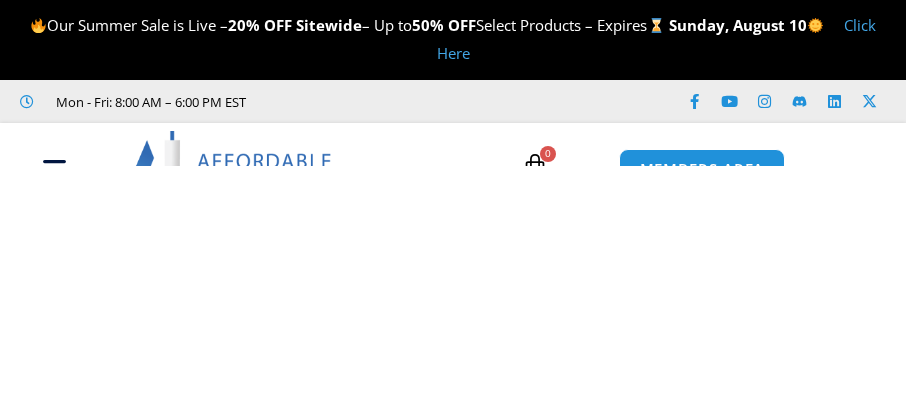 scroll, scrollTop: 0, scrollLeft: 0, axis: both 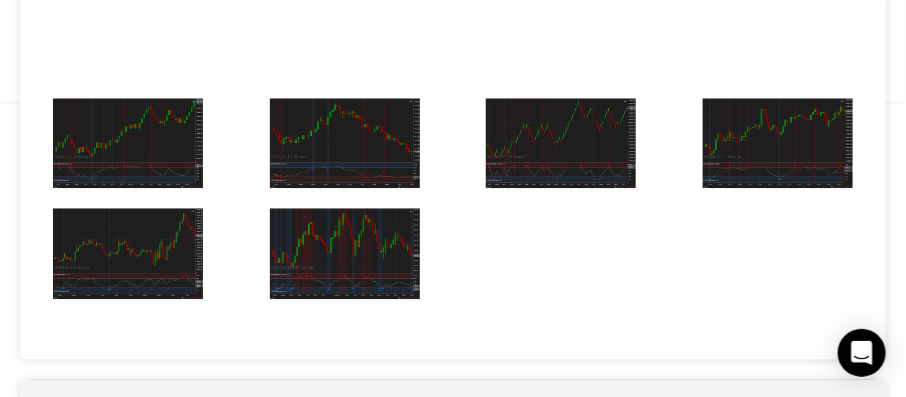click at bounding box center (128, 253) 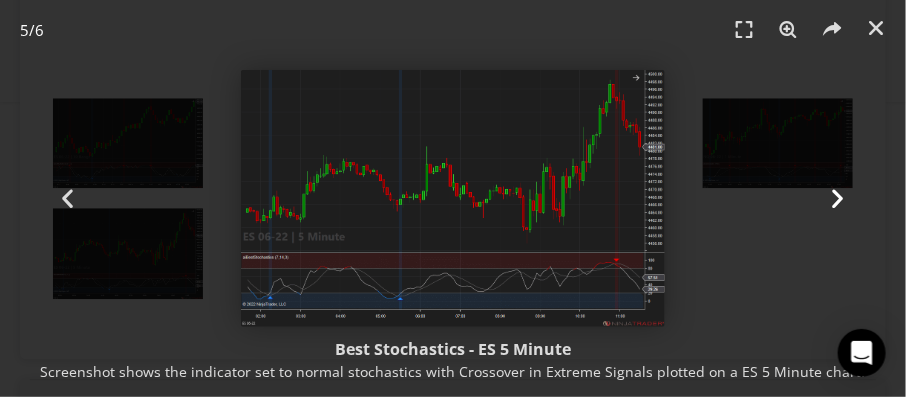 click at bounding box center [838, 198] 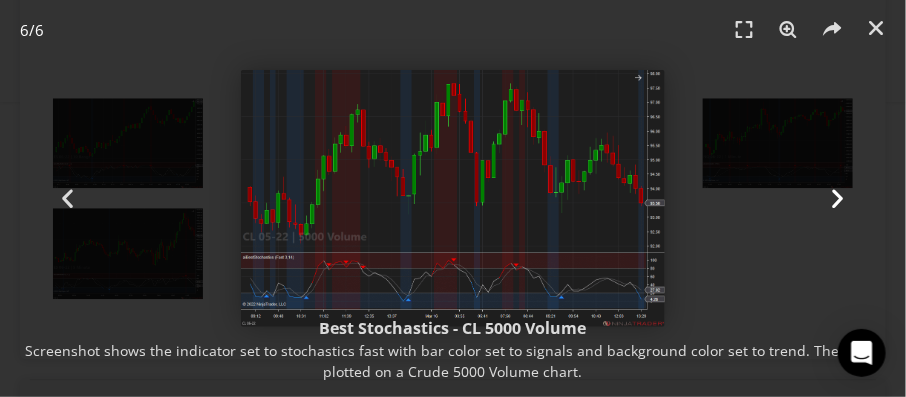 click at bounding box center (838, 198) 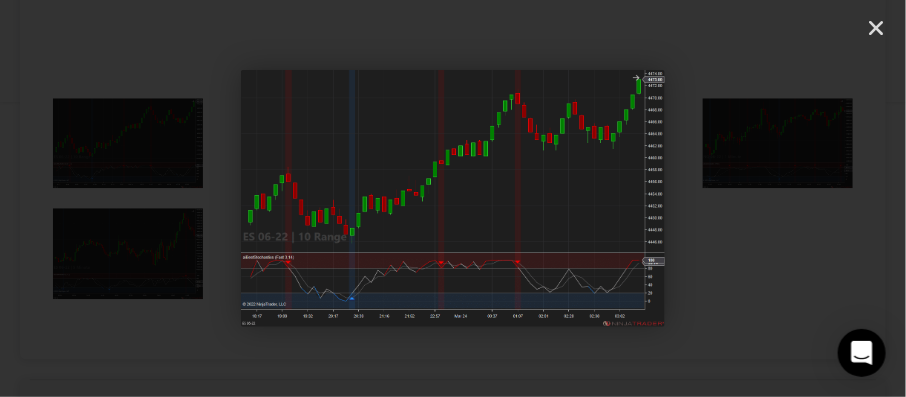 click at bounding box center (838, 198) 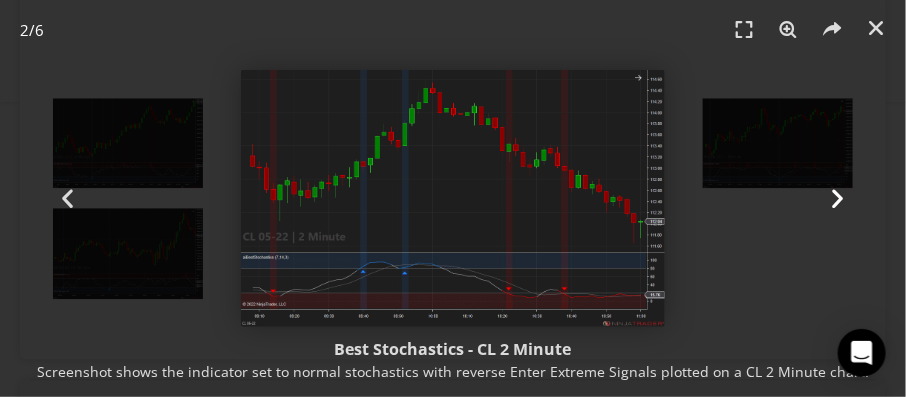 click at bounding box center (838, 198) 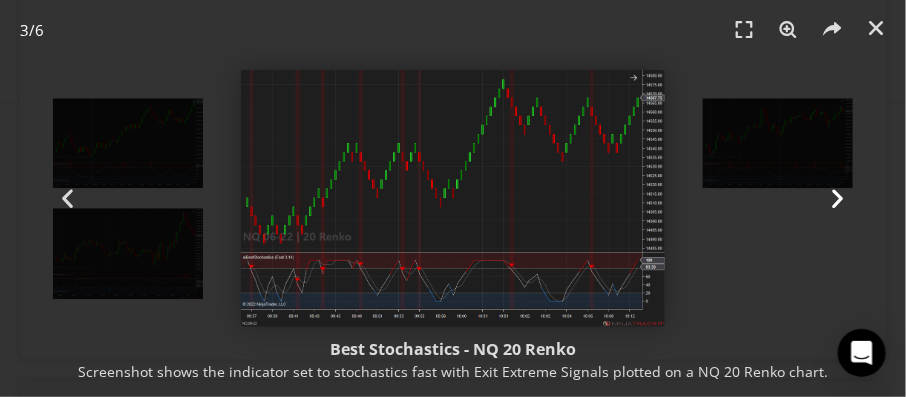 click at bounding box center (838, 198) 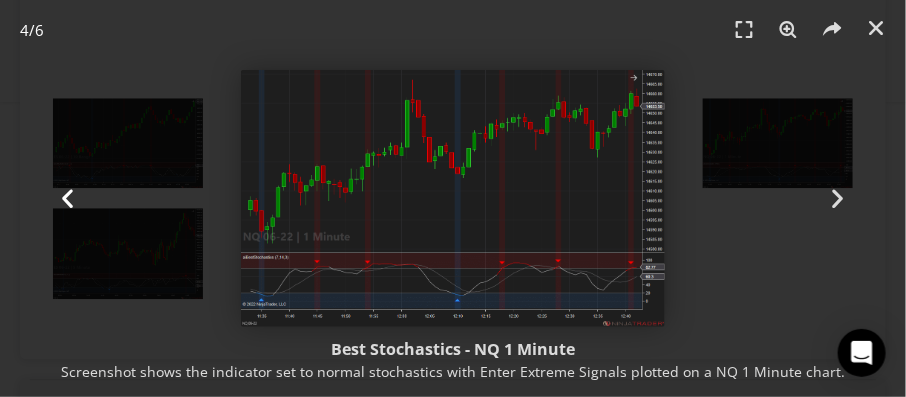 click at bounding box center (67, 198) 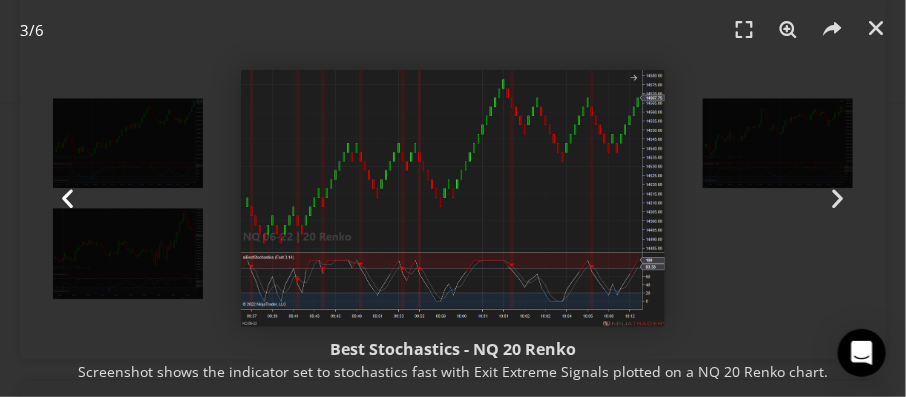 click at bounding box center [67, 198] 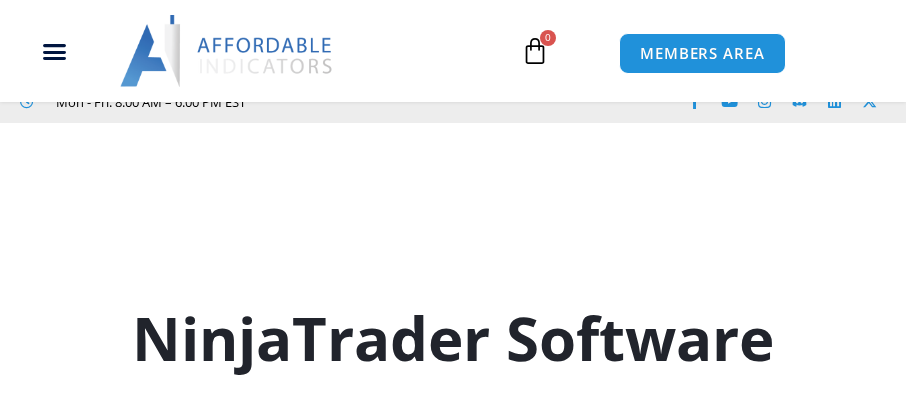 scroll, scrollTop: 881, scrollLeft: 0, axis: vertical 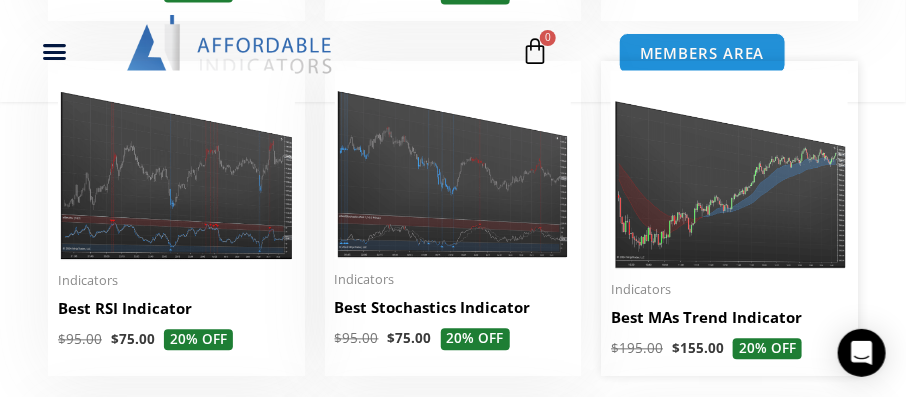click at bounding box center (729, 170) 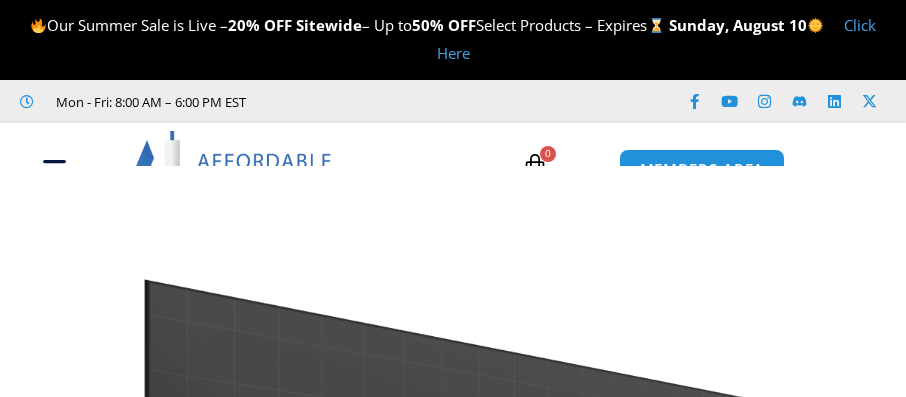 scroll, scrollTop: 0, scrollLeft: 0, axis: both 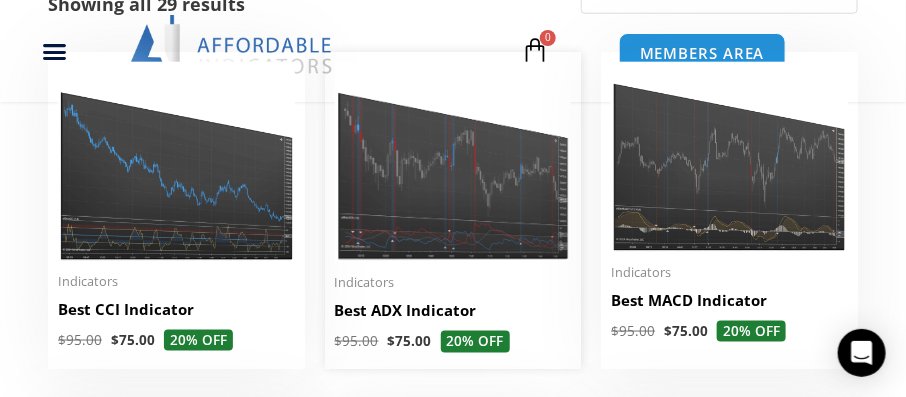 click at bounding box center (453, 162) 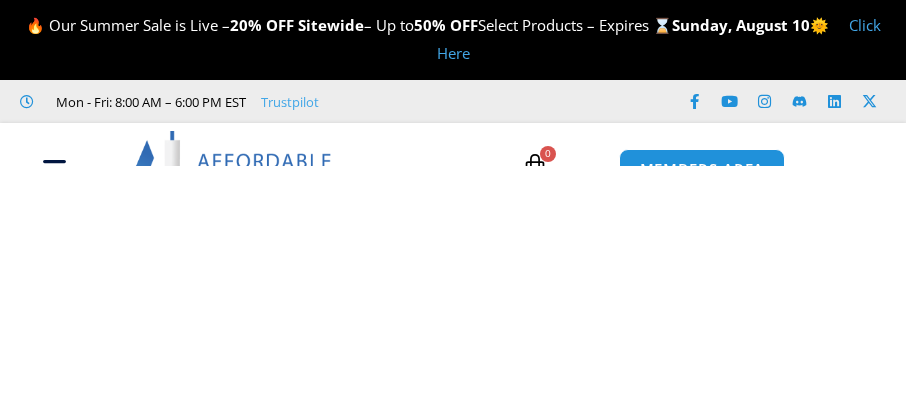 scroll, scrollTop: 0, scrollLeft: 0, axis: both 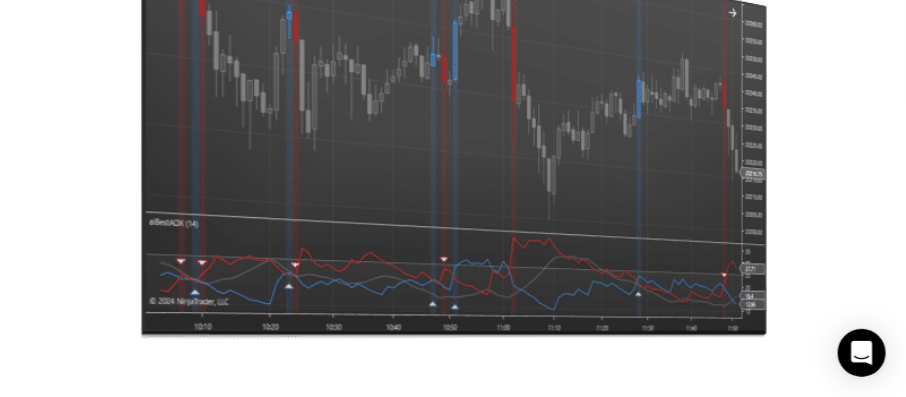 click at bounding box center [453, 70] 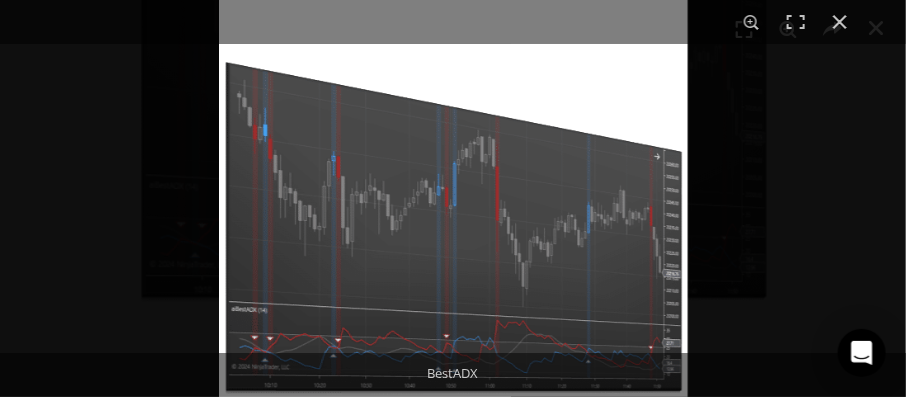 scroll, scrollTop: 437, scrollLeft: 0, axis: vertical 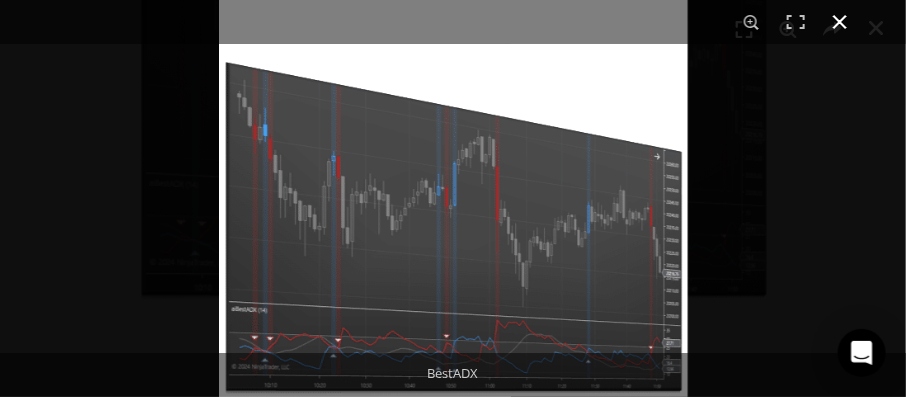 click at bounding box center [840, 22] 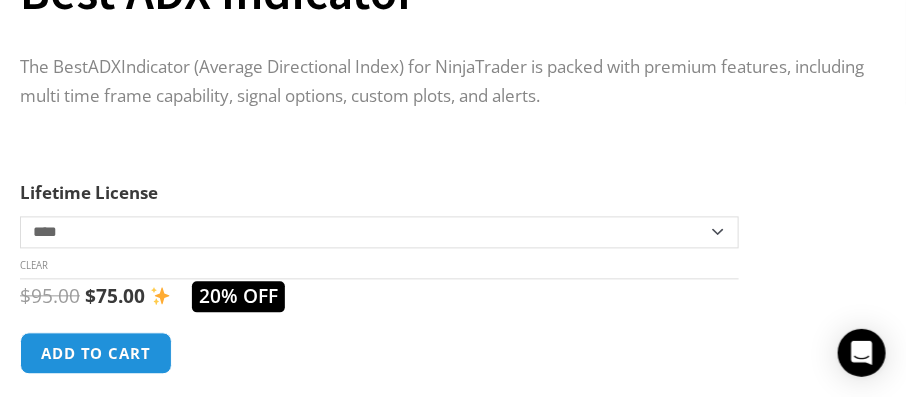 scroll, scrollTop: 994, scrollLeft: 0, axis: vertical 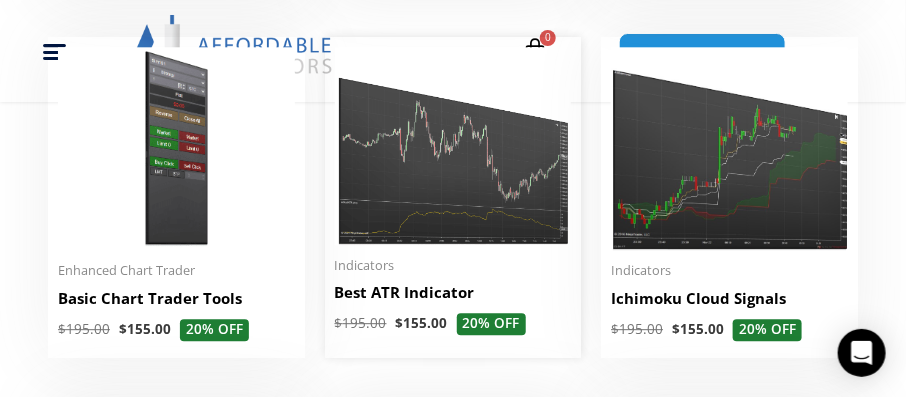 click at bounding box center [453, 146] 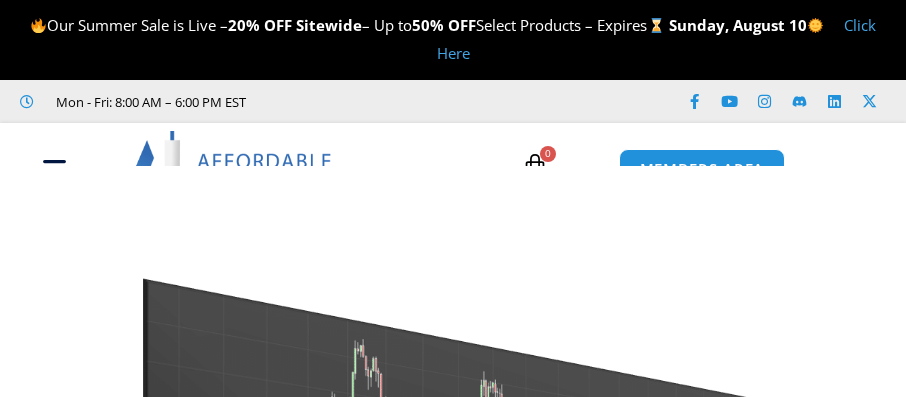 scroll, scrollTop: 0, scrollLeft: 0, axis: both 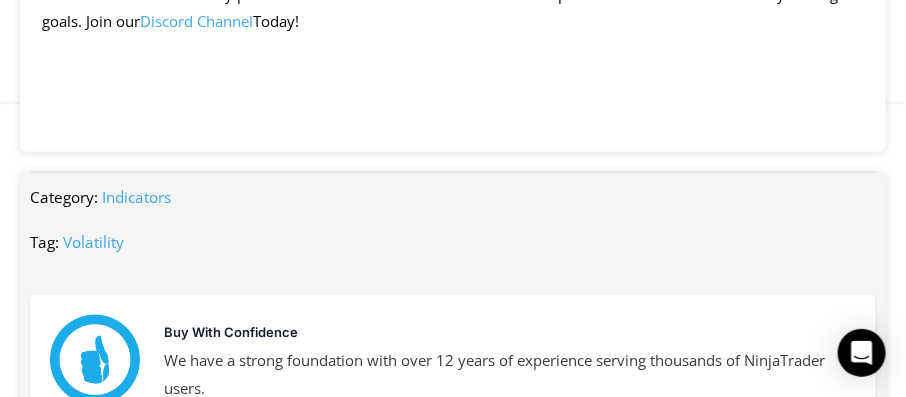 click on "Indicators" at bounding box center (136, 197) 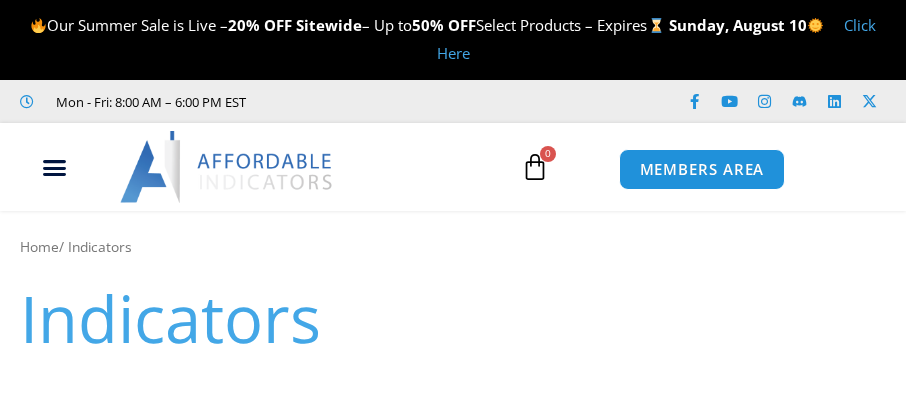 scroll, scrollTop: 39, scrollLeft: 0, axis: vertical 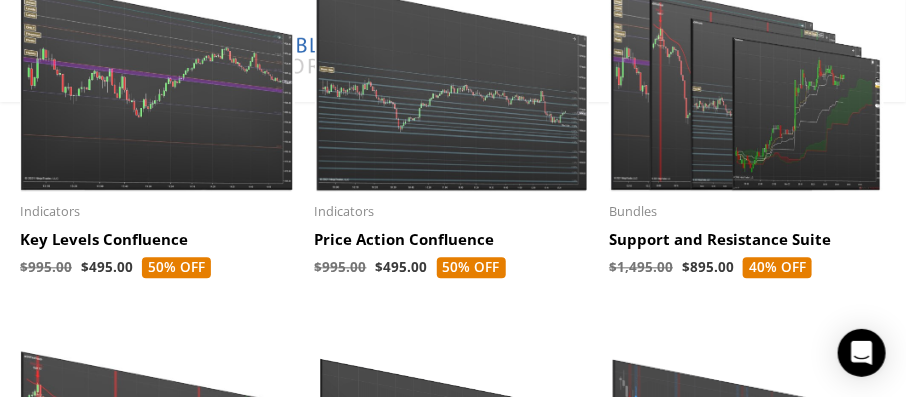 click at bounding box center [157, 73] 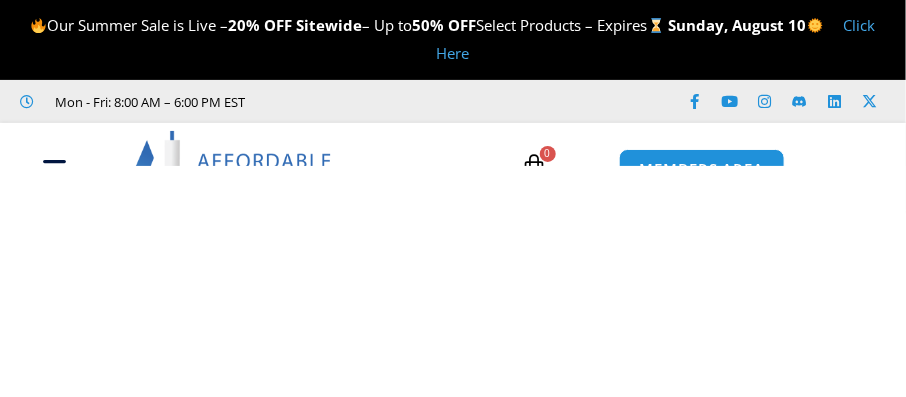 scroll, scrollTop: 39, scrollLeft: 0, axis: vertical 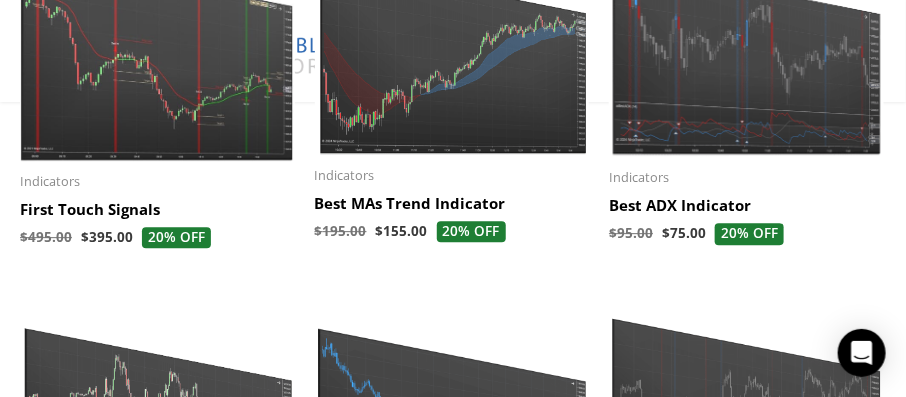 click at bounding box center (157, 43) 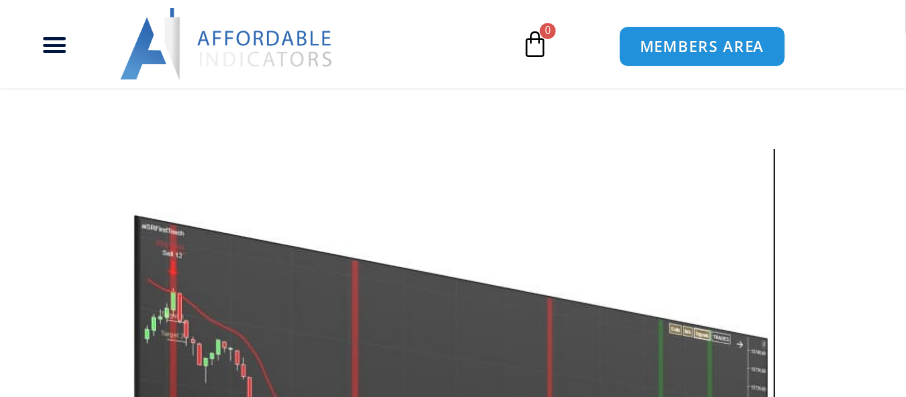 scroll, scrollTop: 318, scrollLeft: 0, axis: vertical 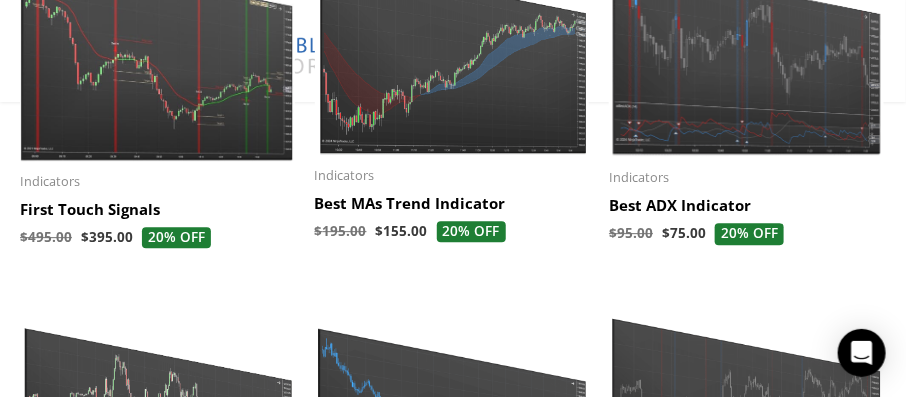 click at bounding box center (452, 40) 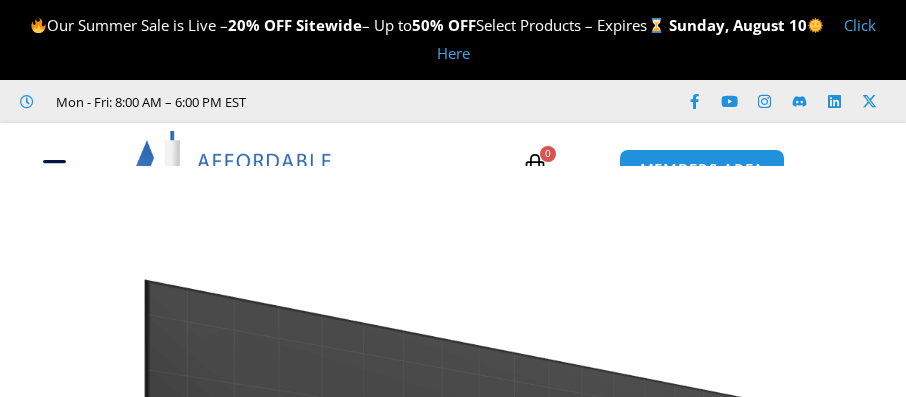 scroll, scrollTop: 0, scrollLeft: 0, axis: both 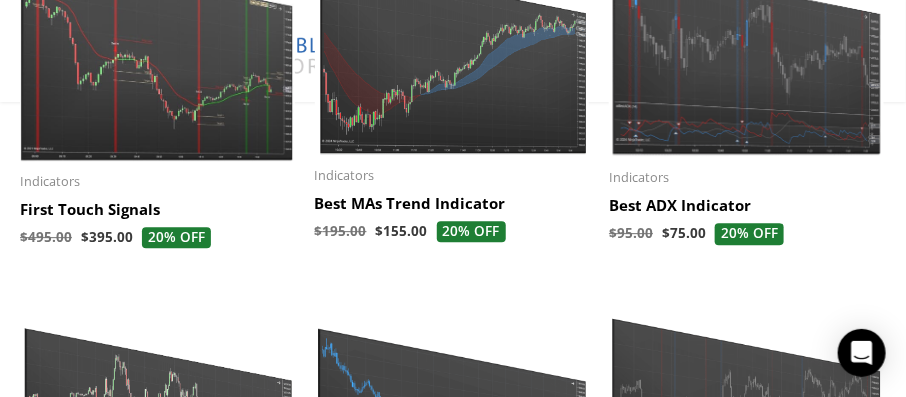 click at bounding box center (746, 41) 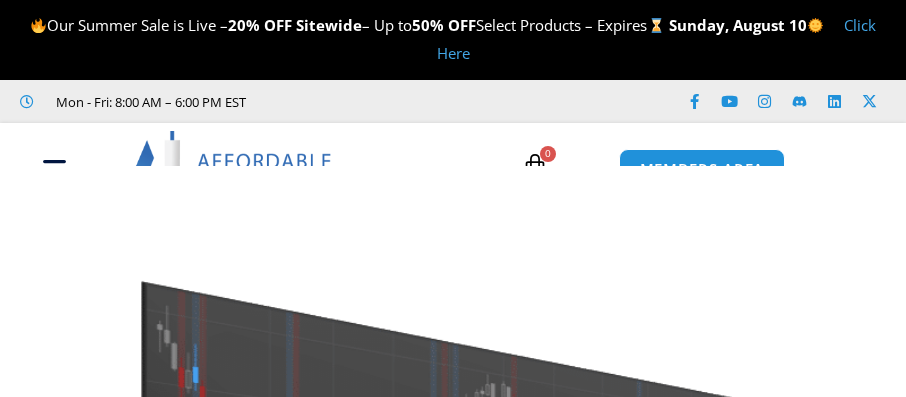 scroll, scrollTop: 39, scrollLeft: 0, axis: vertical 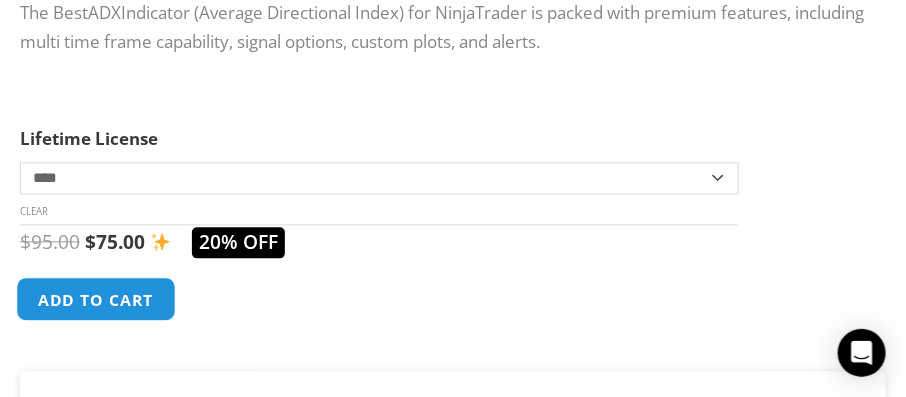 click on "Add to cart" 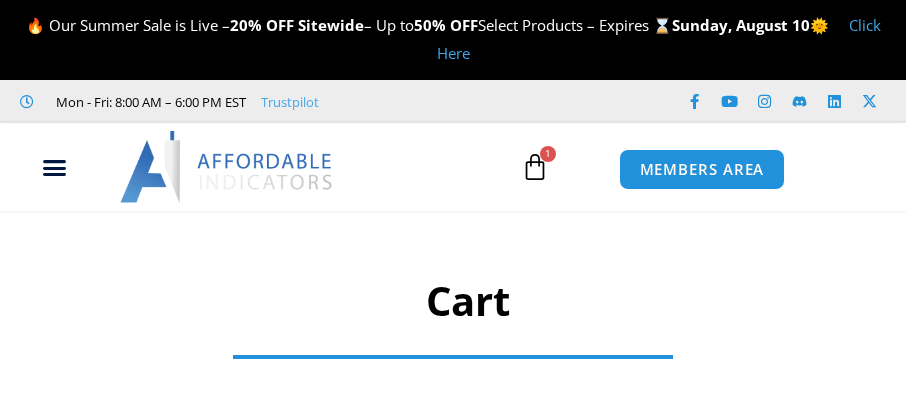 scroll, scrollTop: 0, scrollLeft: 0, axis: both 